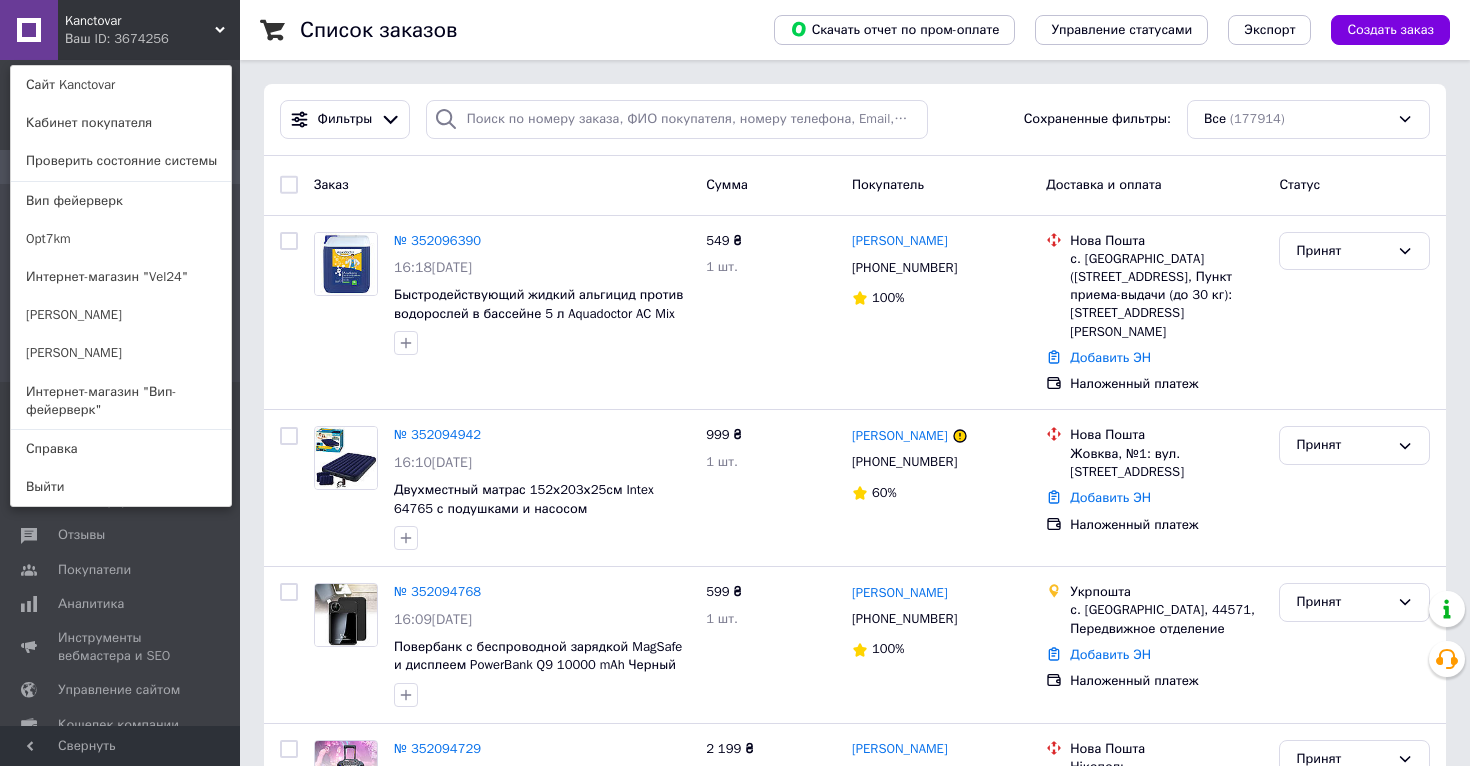 scroll, scrollTop: 0, scrollLeft: 0, axis: both 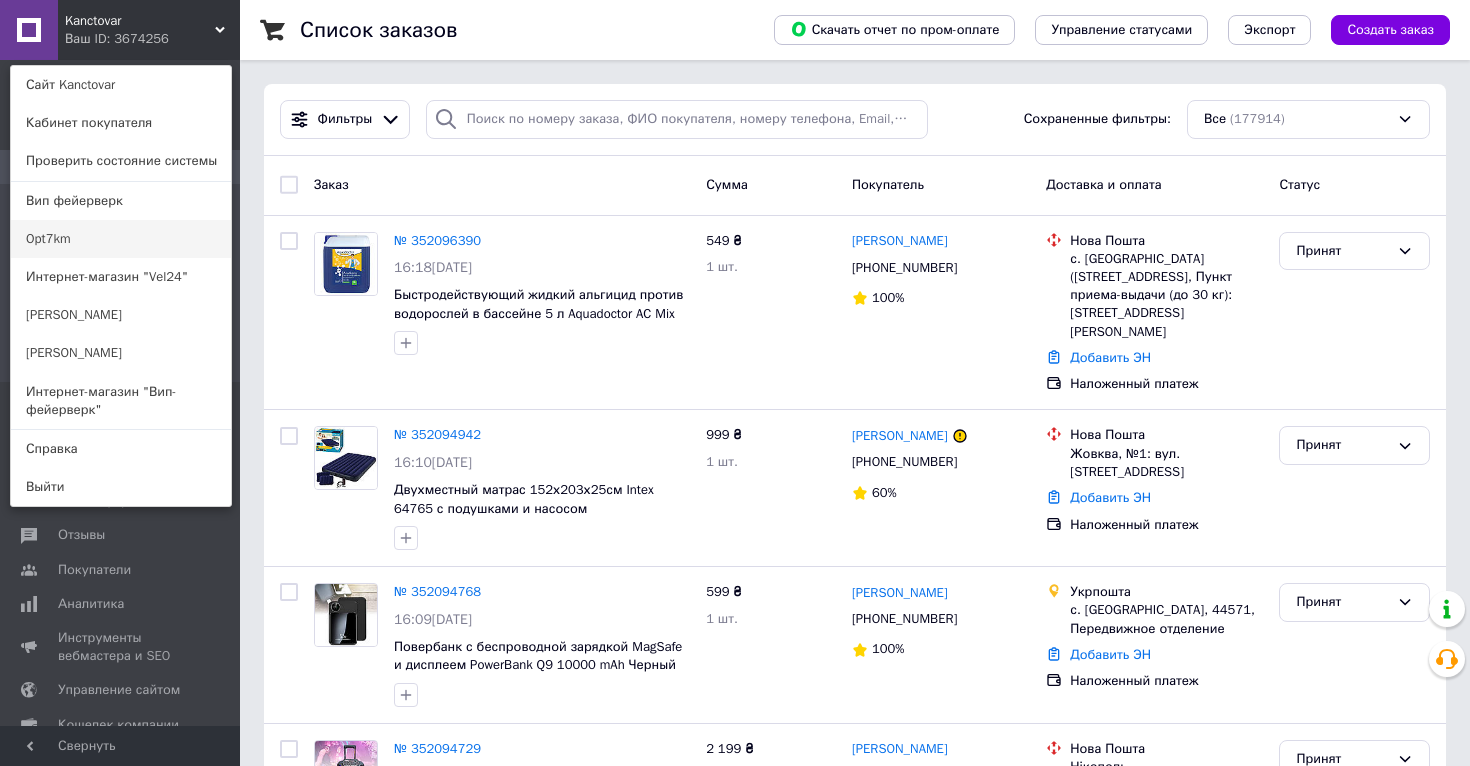 click on "Opt7km" at bounding box center [121, 239] 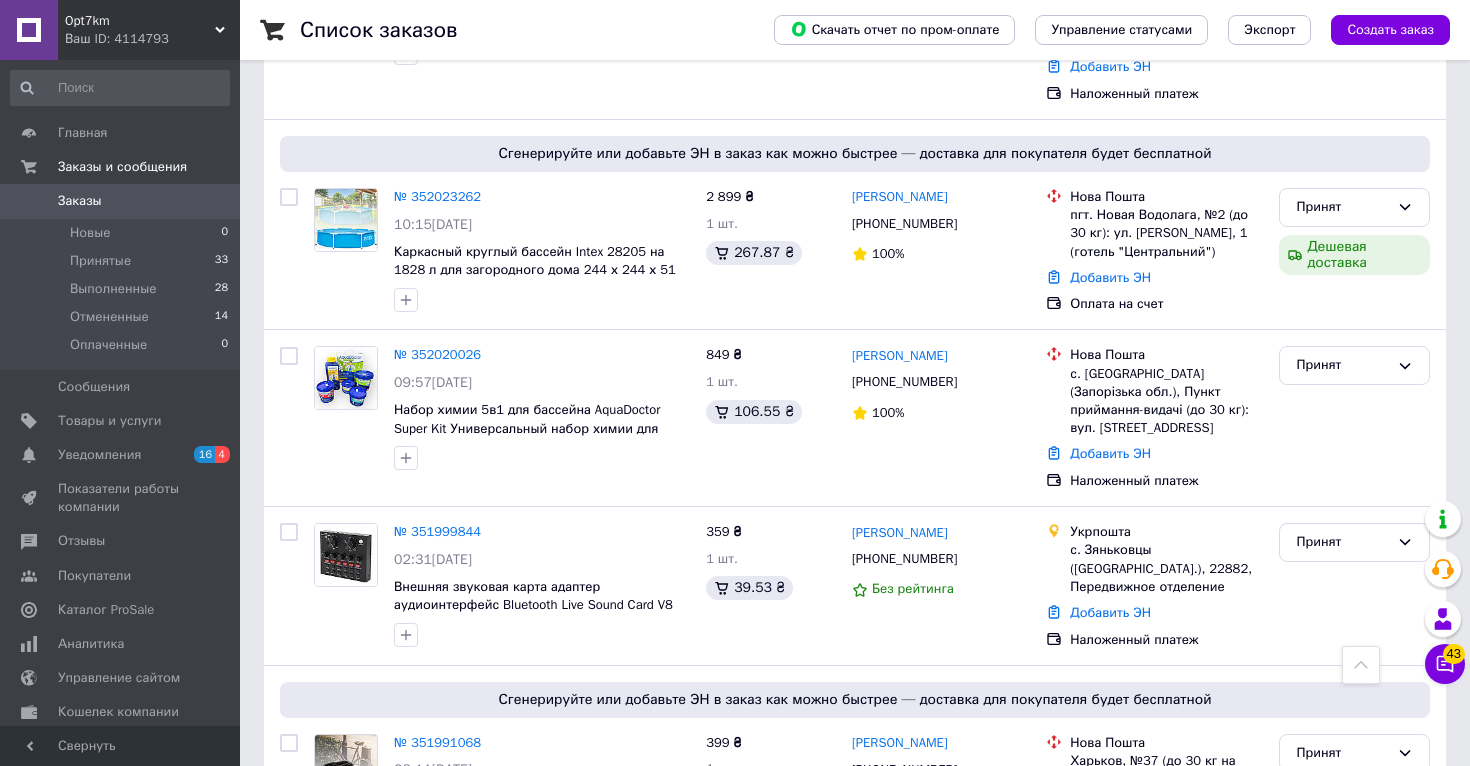 scroll, scrollTop: 0, scrollLeft: 0, axis: both 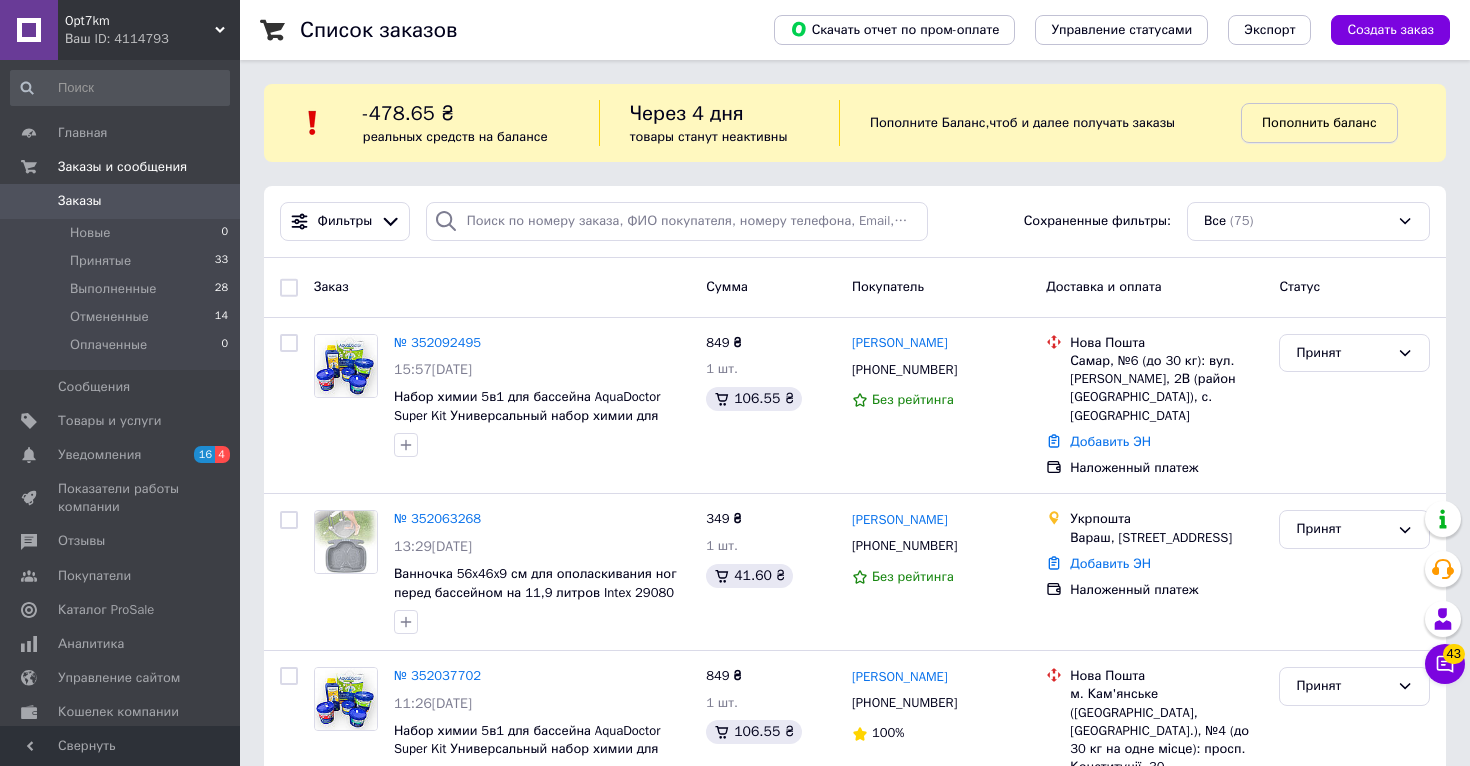 click on "Пополнить баланс" at bounding box center (1319, 122) 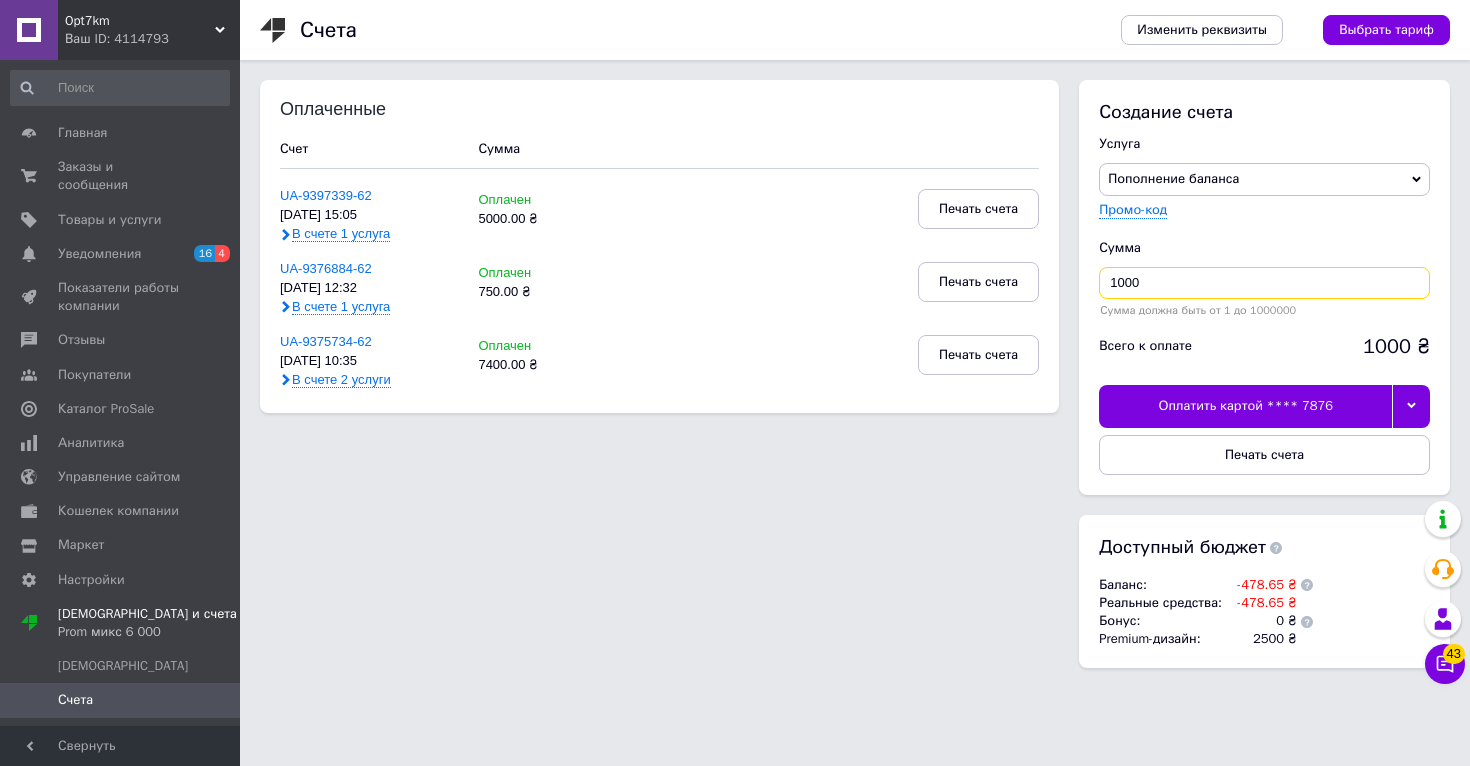 click on "1000" at bounding box center [1264, 283] 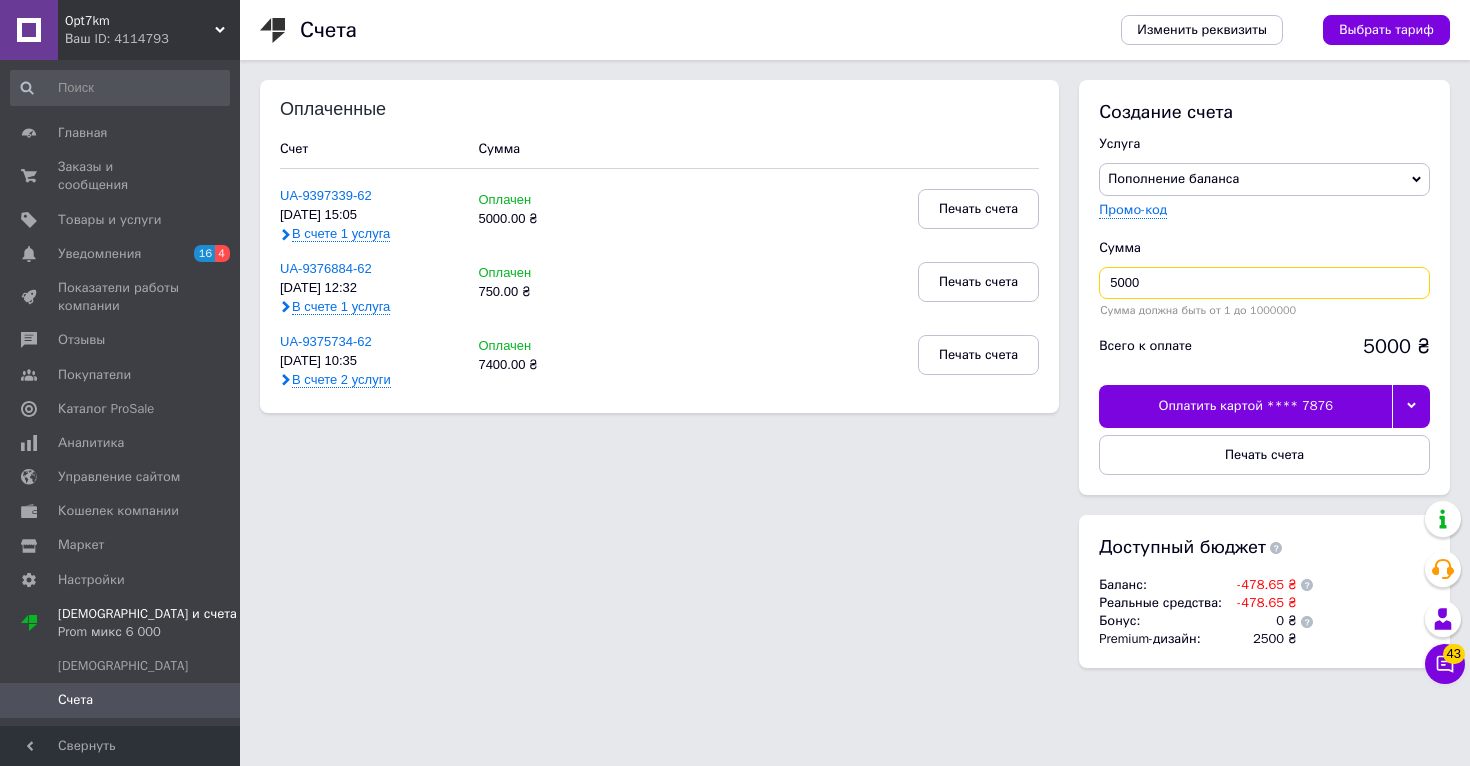 type on "5000" 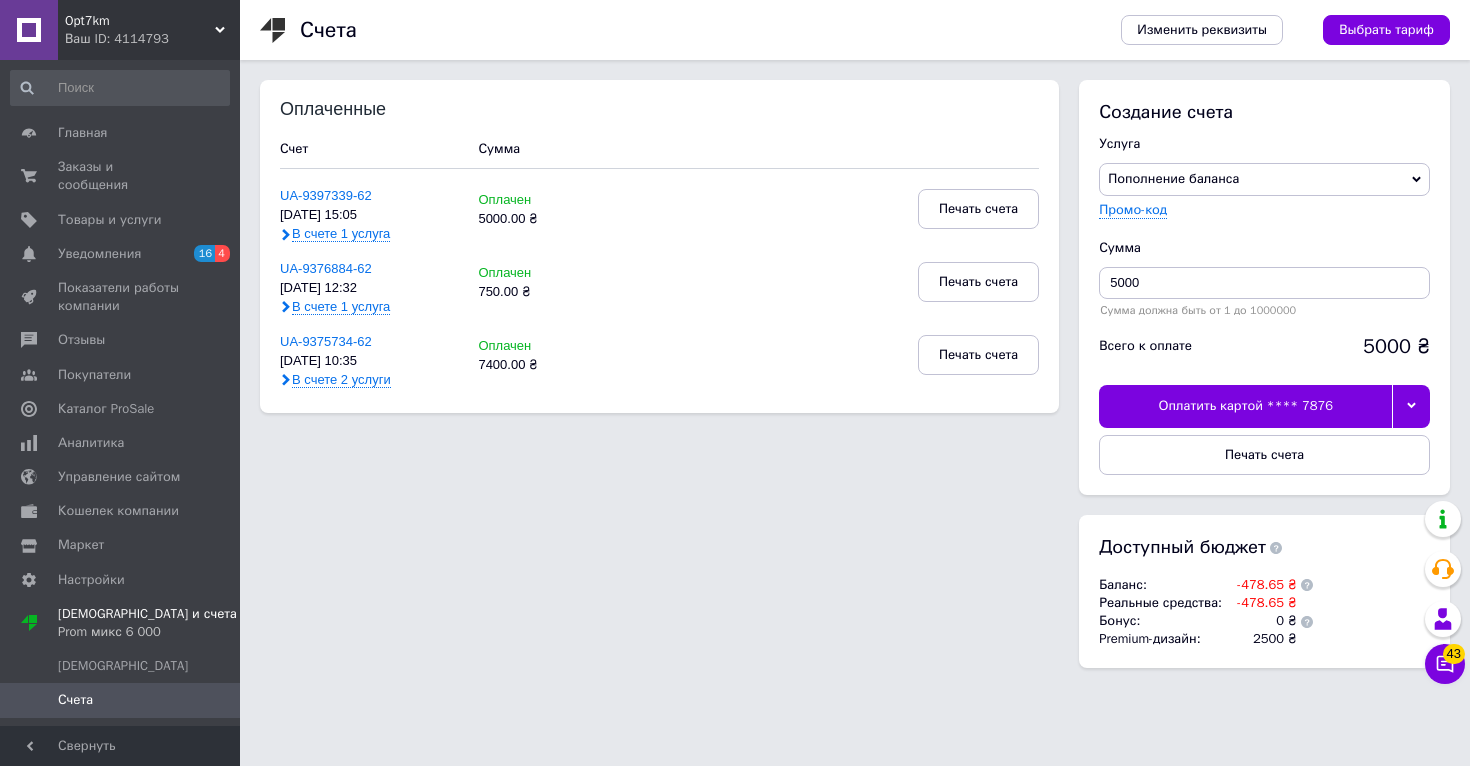 click at bounding box center [1411, 406] 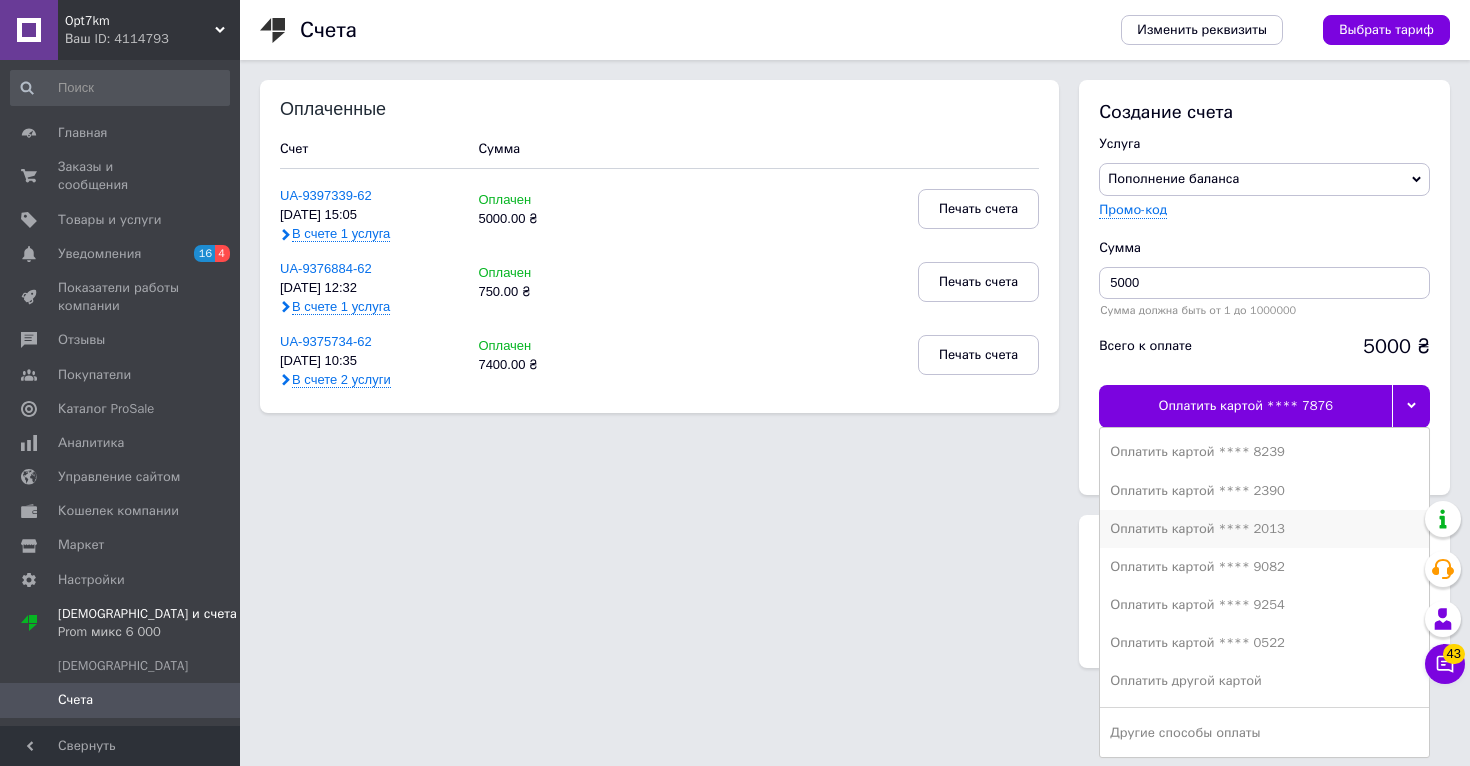 click on "Оплатить картой  **** 2013" at bounding box center (1264, 529) 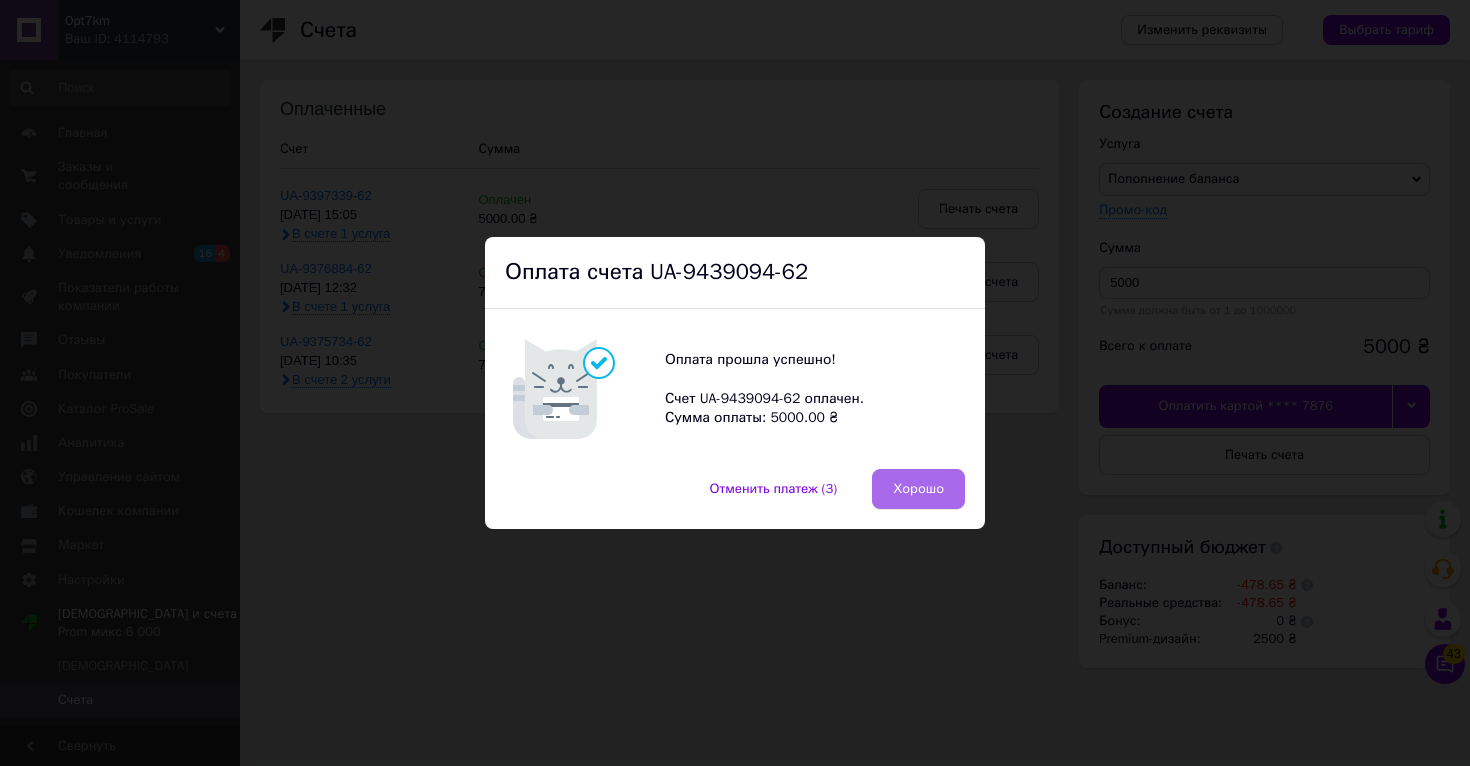 click on "Хорошо" at bounding box center (918, 489) 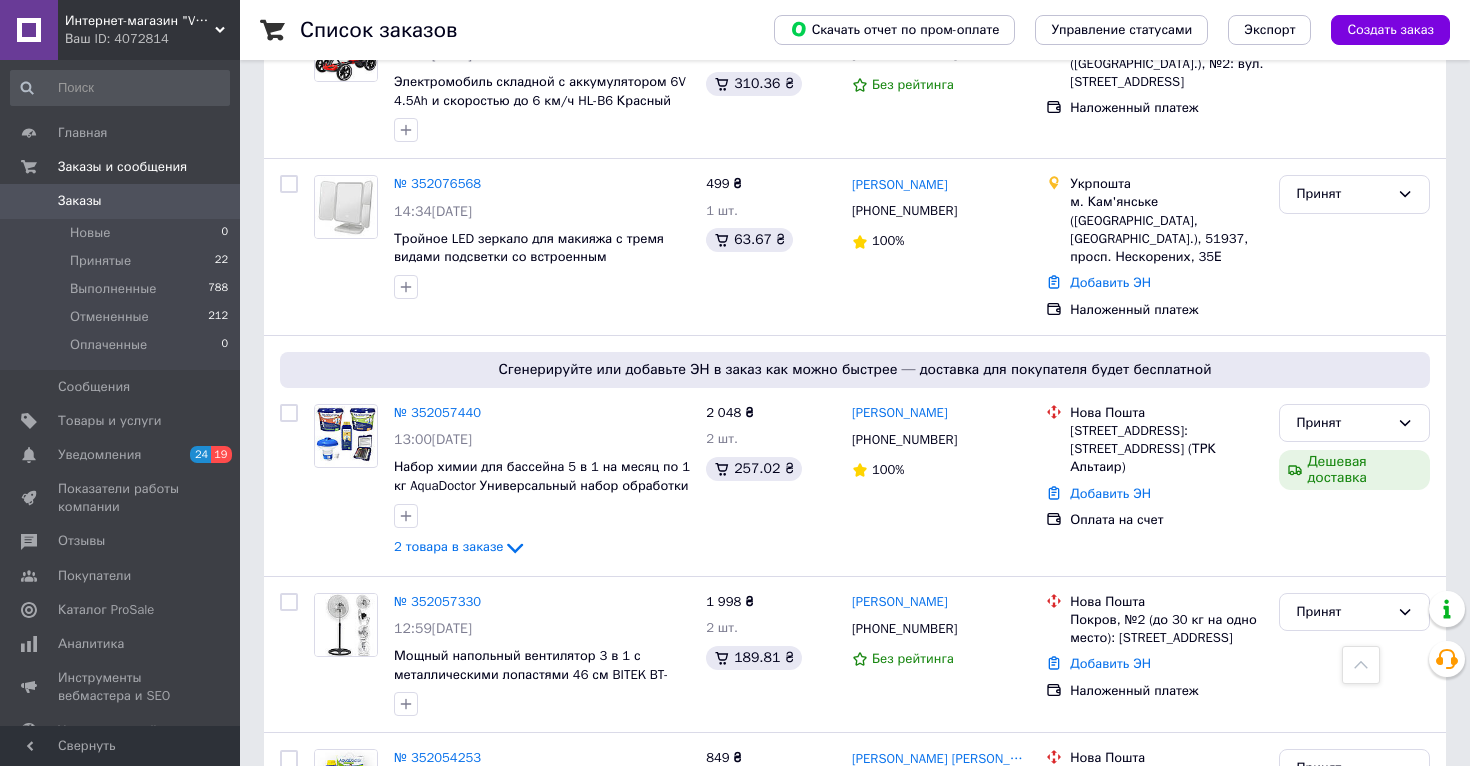 scroll, scrollTop: 0, scrollLeft: 0, axis: both 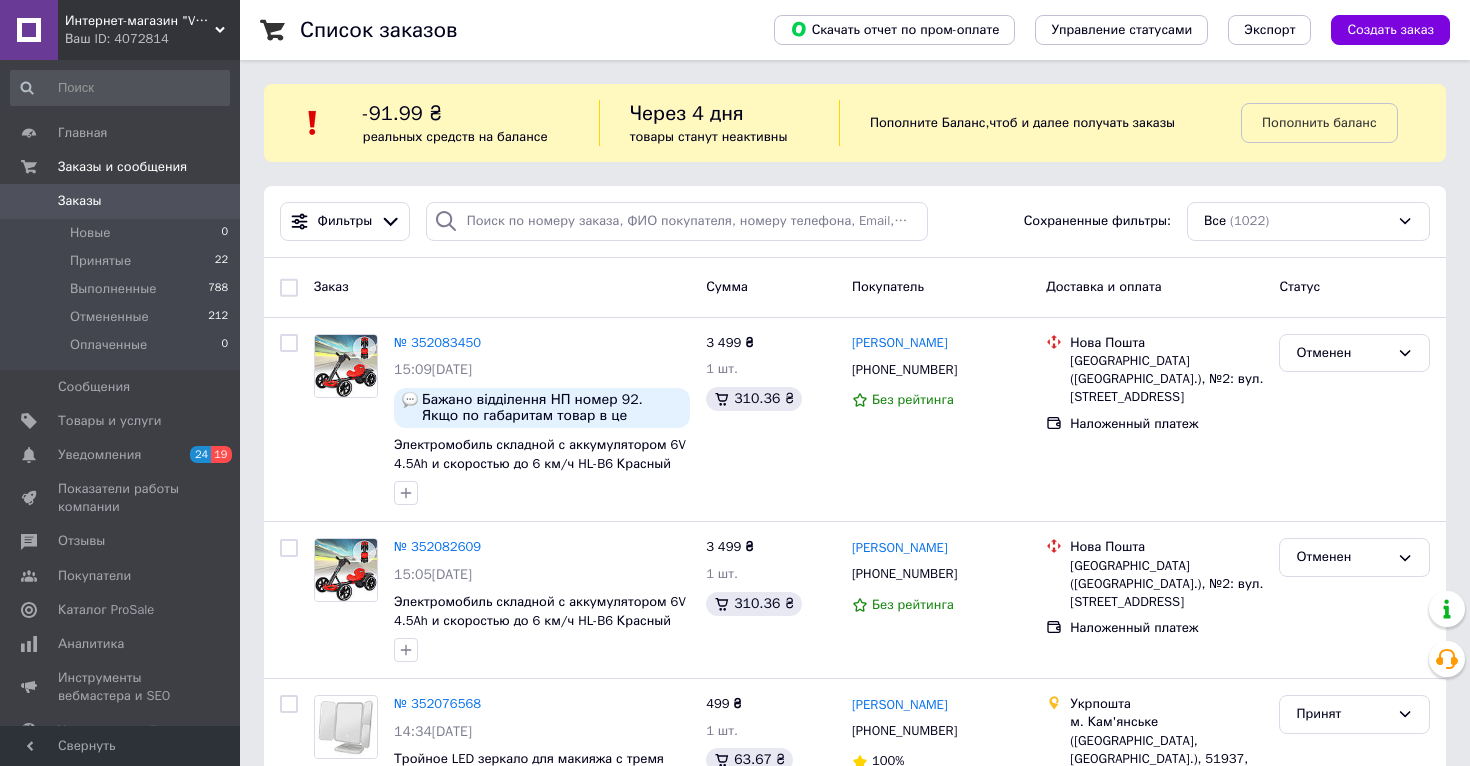 click on "-91.99 ₴ реальных средств на балансе Через 4 дня товары станут неактивны Пополните Баланс ,  чтоб и далее получать заказы Пополнить баланс" at bounding box center [855, 123] 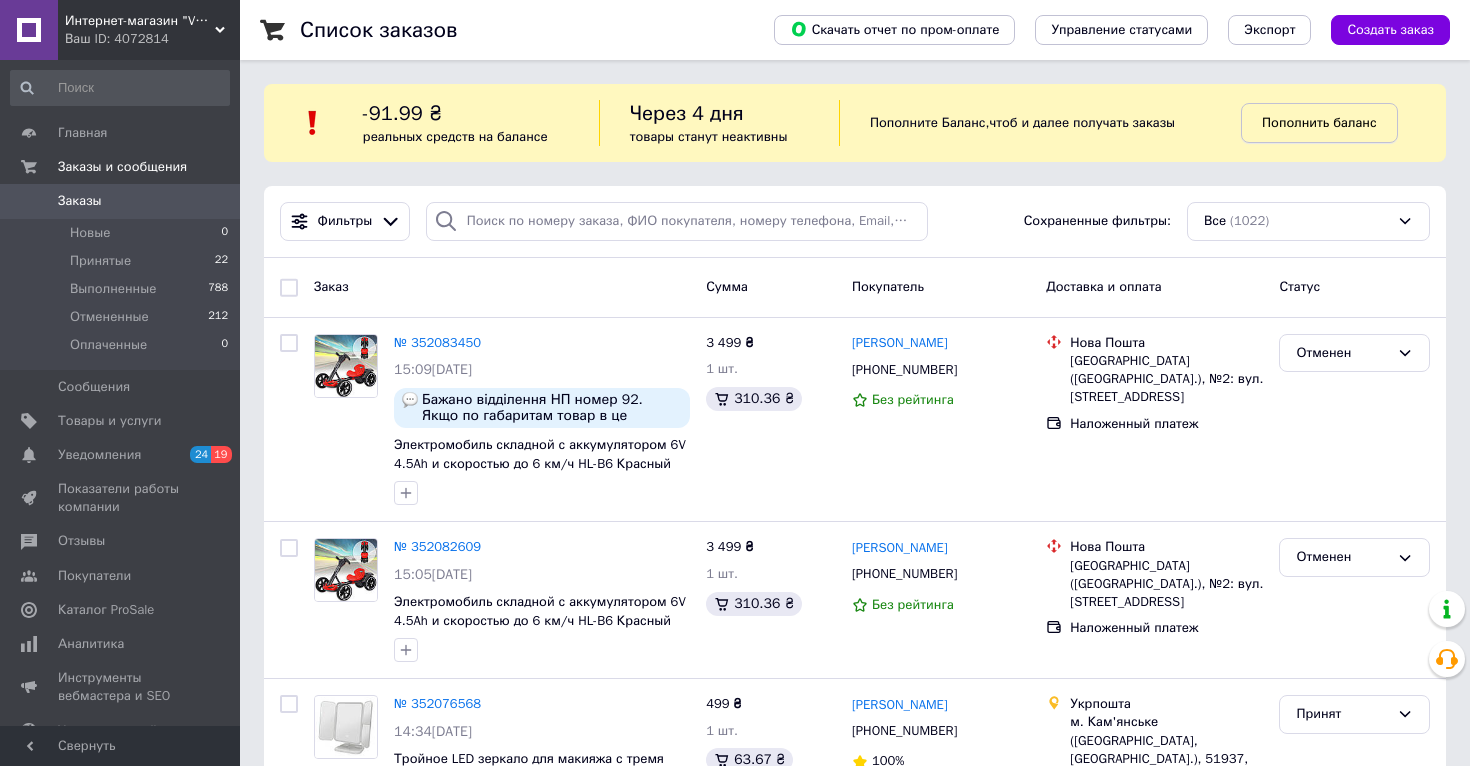 click on "Пополнить баланс" at bounding box center (1319, 123) 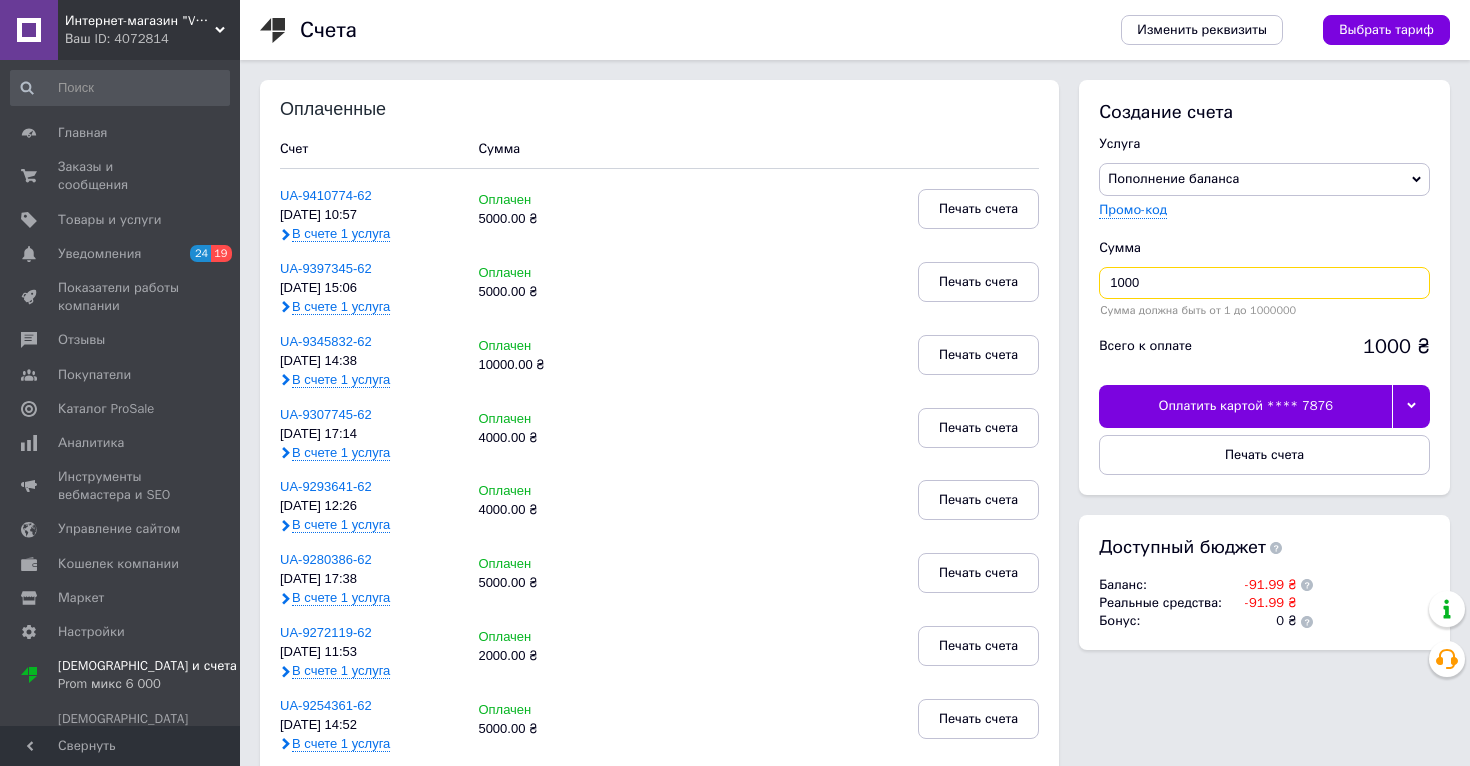 click on "1000" at bounding box center (1264, 283) 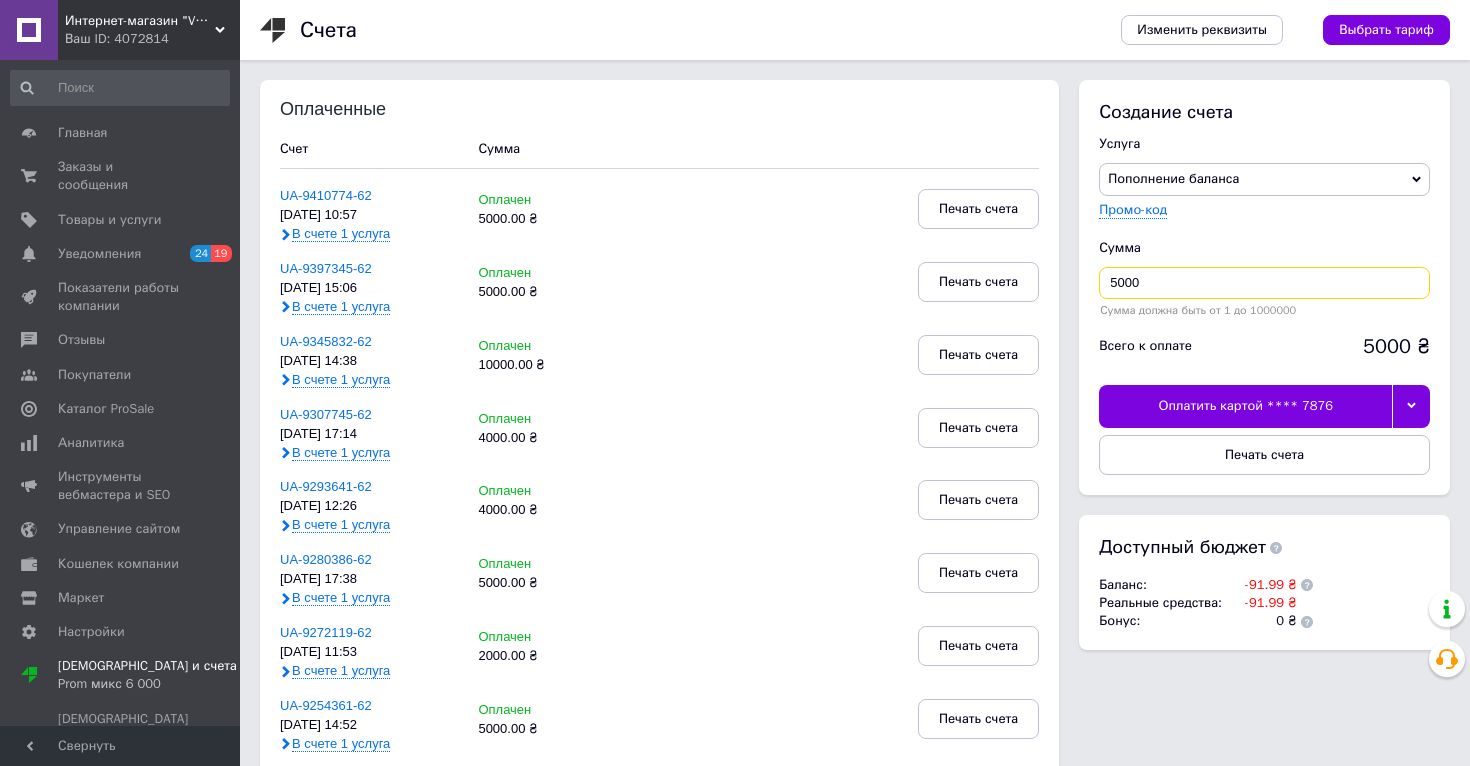 type on "5000" 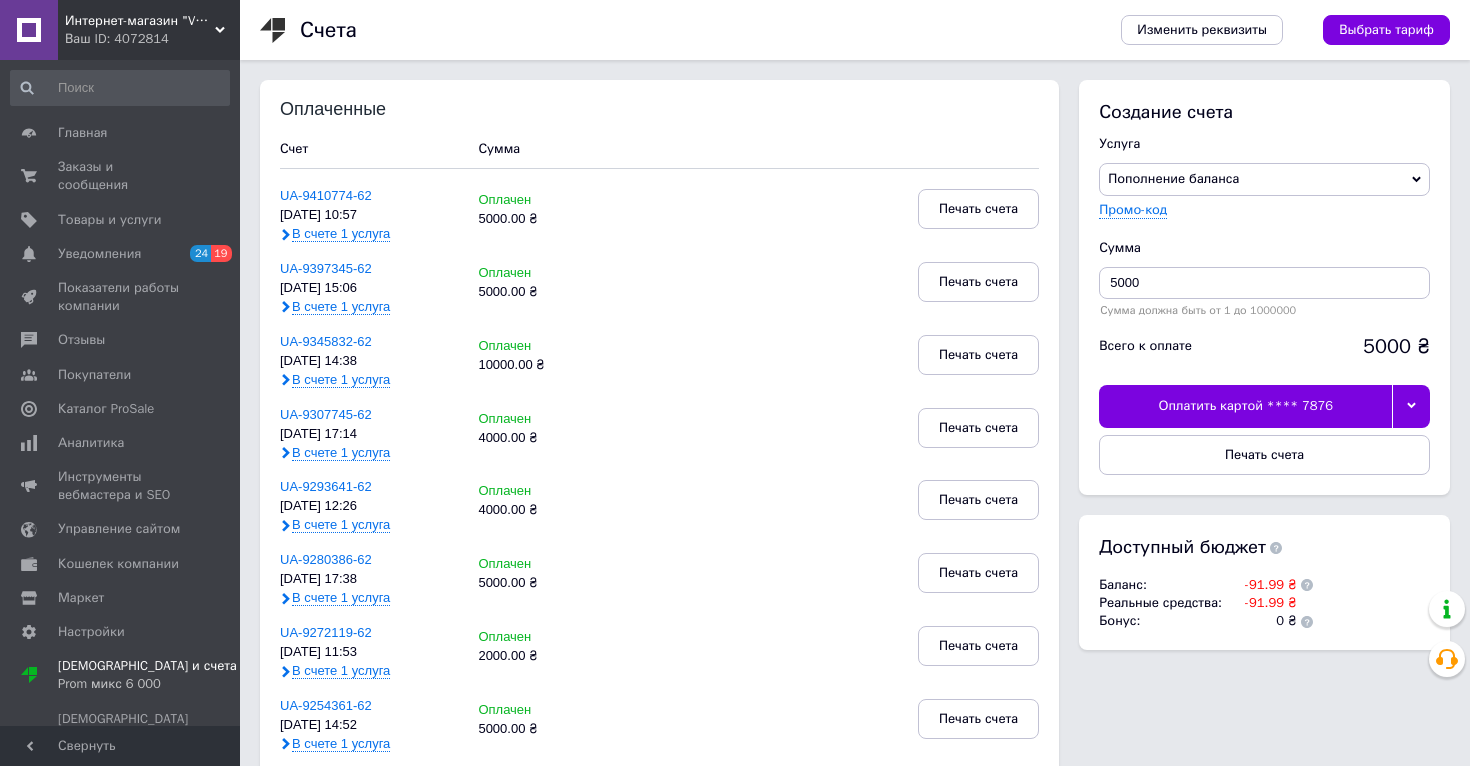 click at bounding box center [1411, 406] 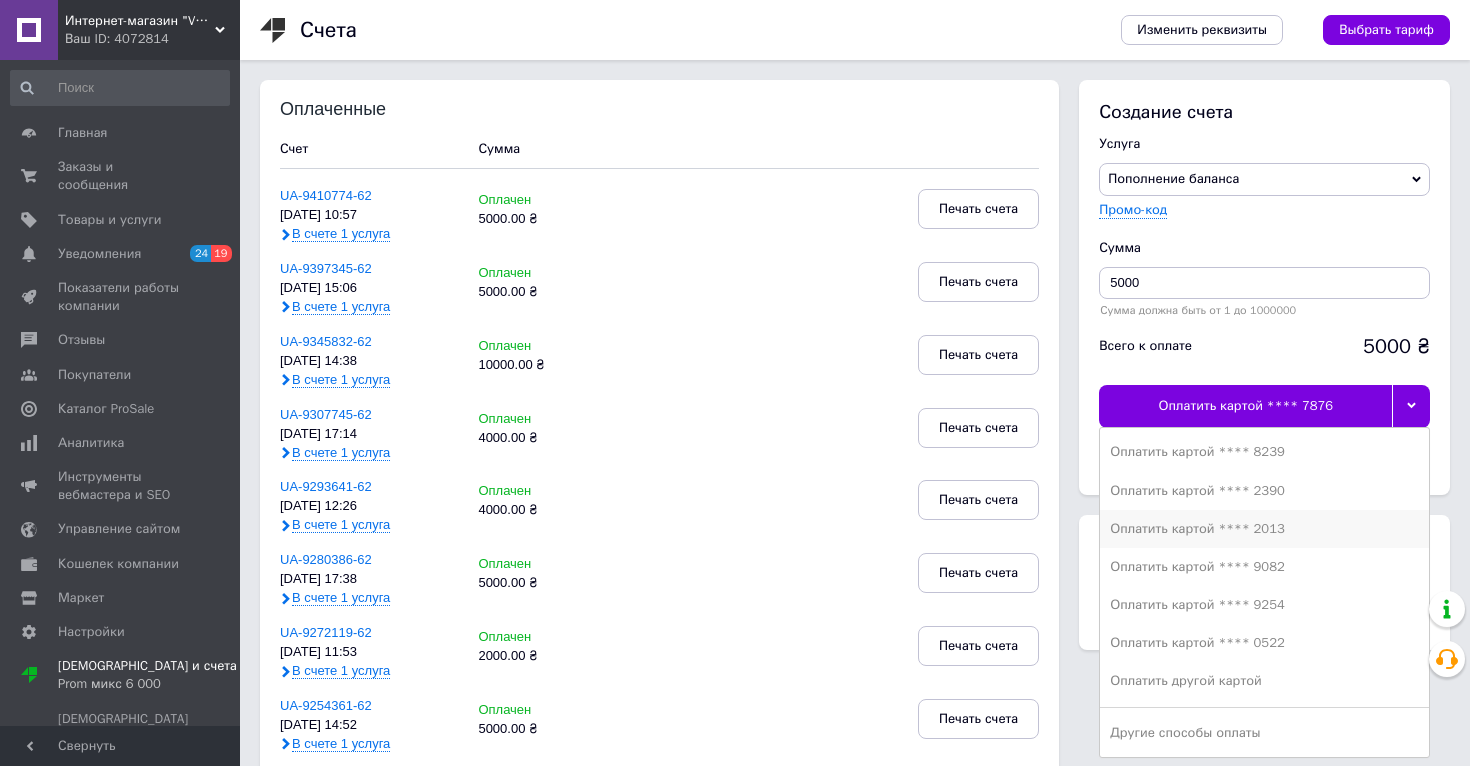 click on "Оплатить картой  **** 2013" at bounding box center (1264, 529) 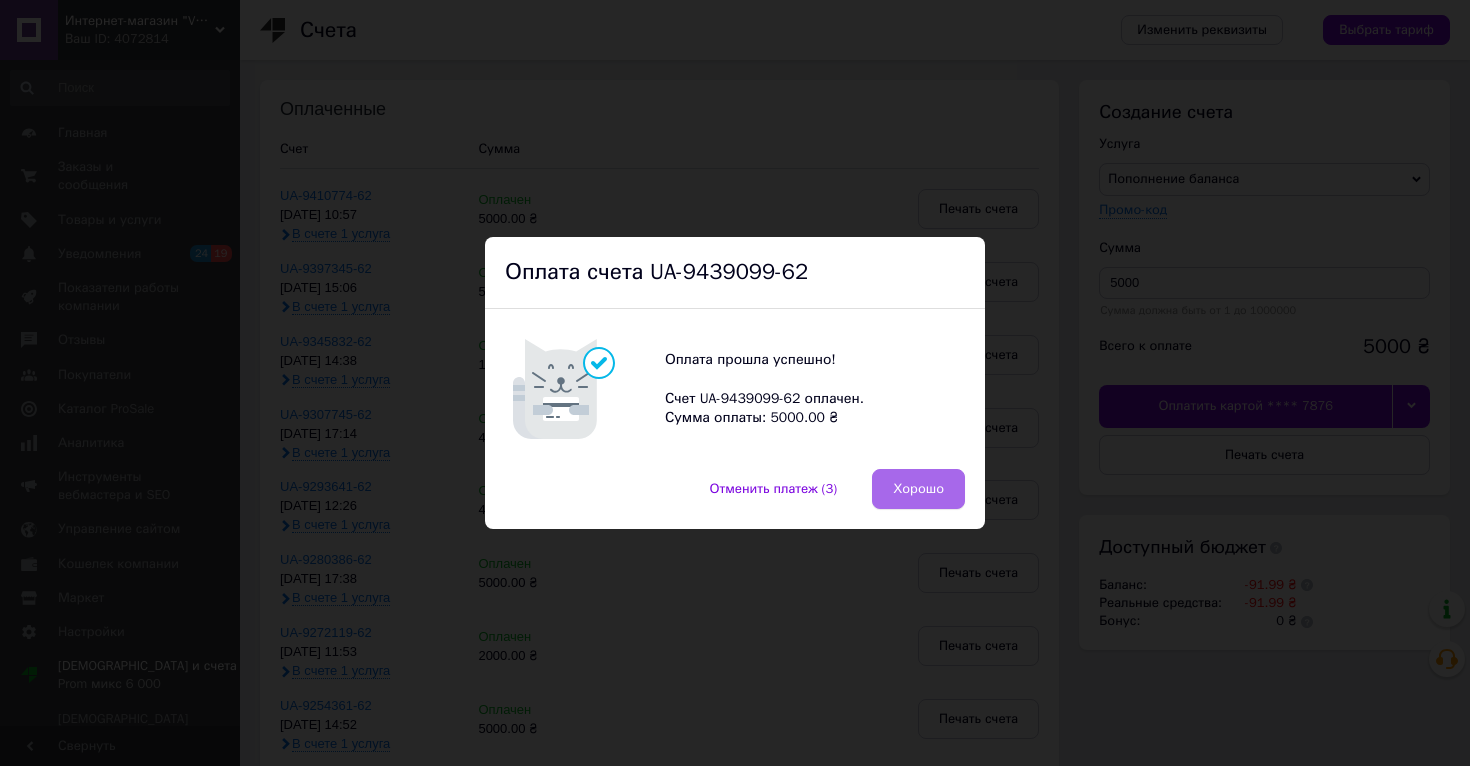 click on "Хорошо" at bounding box center (918, 489) 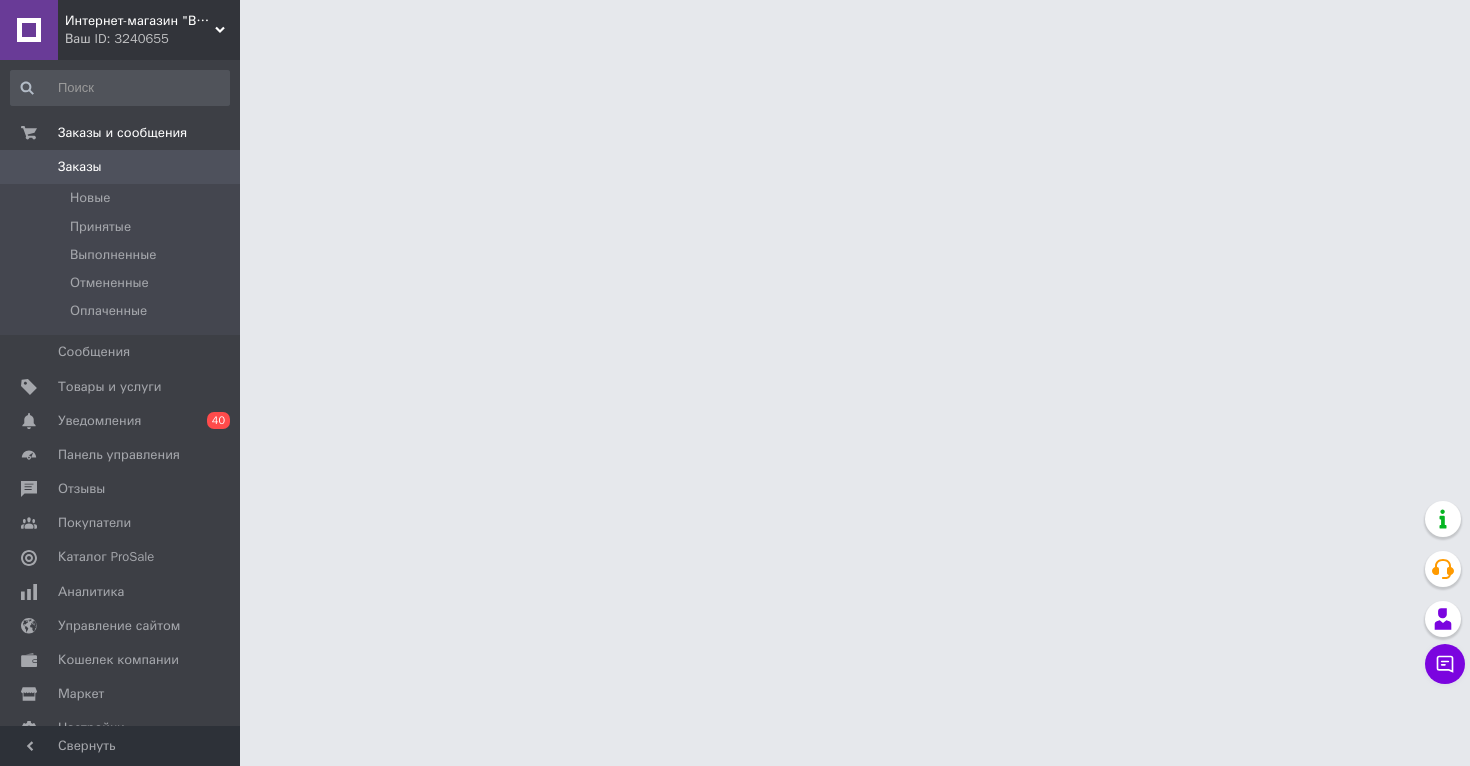 scroll, scrollTop: 0, scrollLeft: 0, axis: both 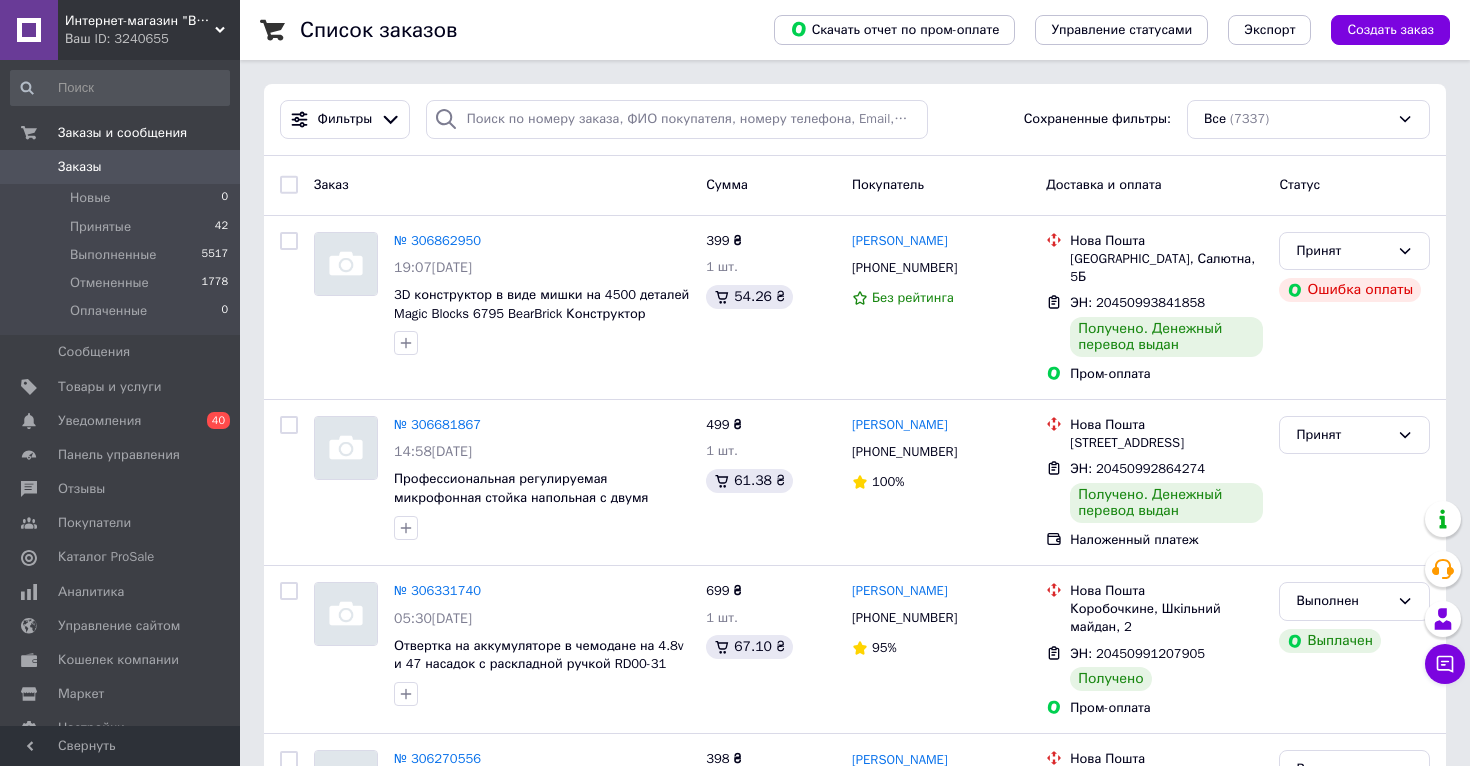 click on "Ваш ID: 3240655" at bounding box center (152, 39) 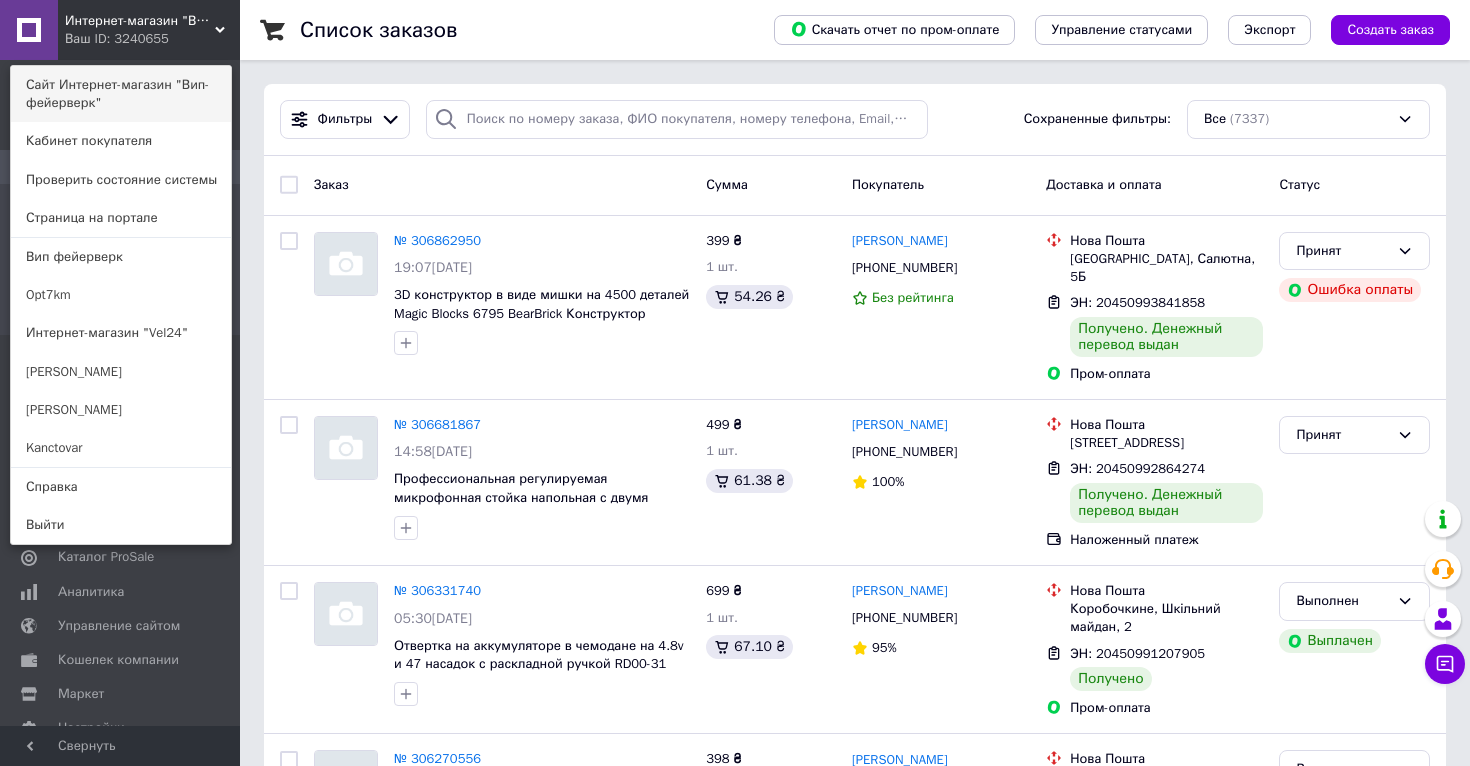 click on "Сайт Интернет-магазин "Вип-фейерверк"" at bounding box center (121, 94) 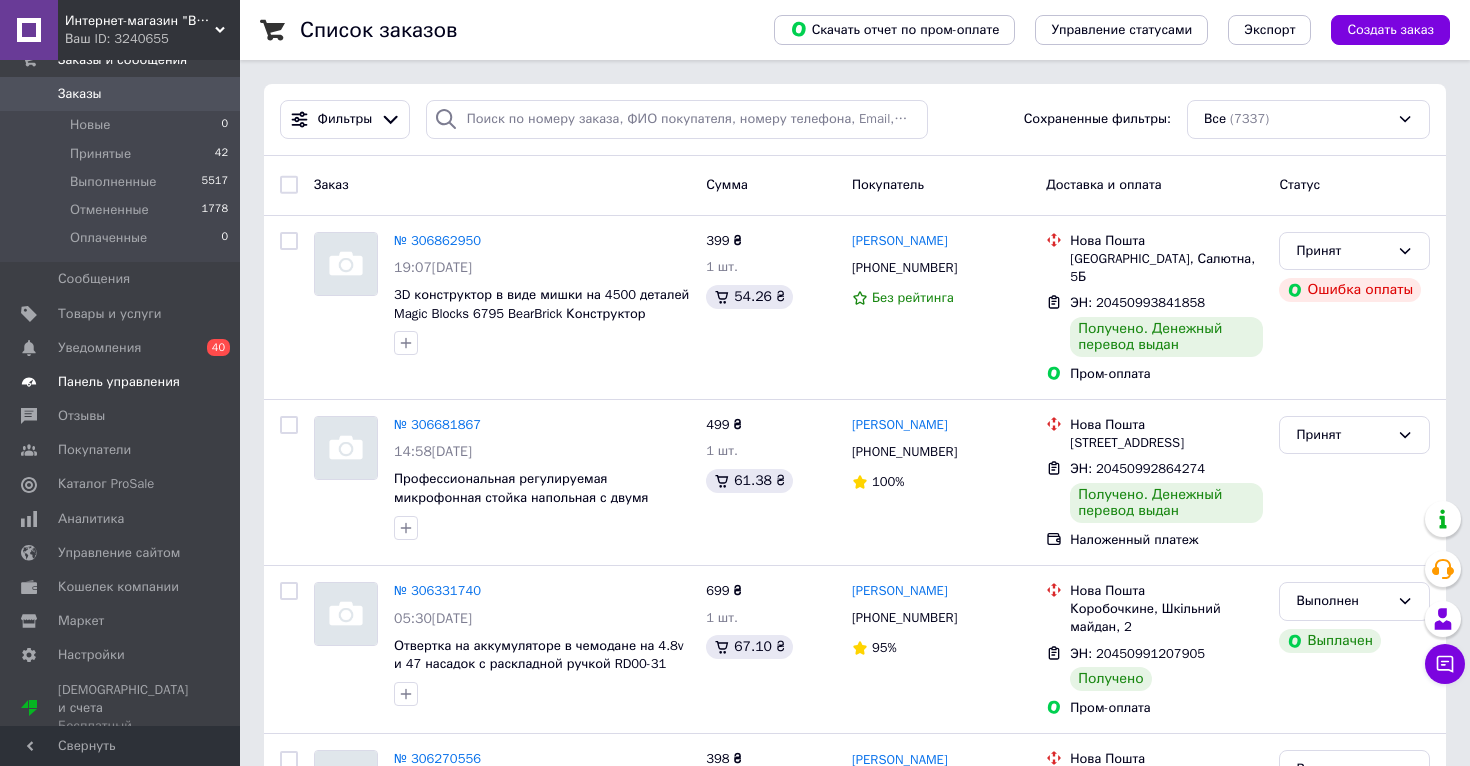 scroll, scrollTop: 0, scrollLeft: 0, axis: both 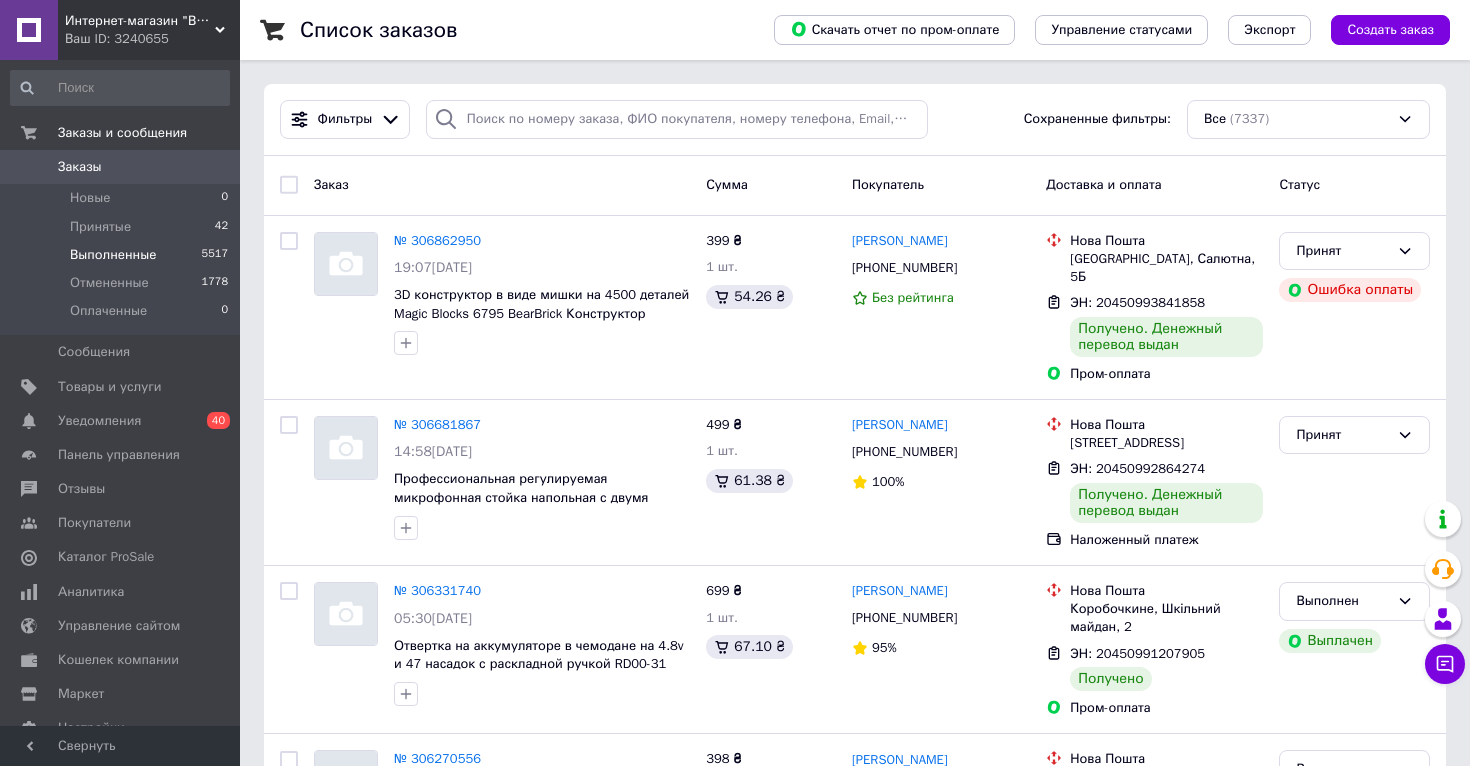 click on "Выполненные 5517" at bounding box center (120, 255) 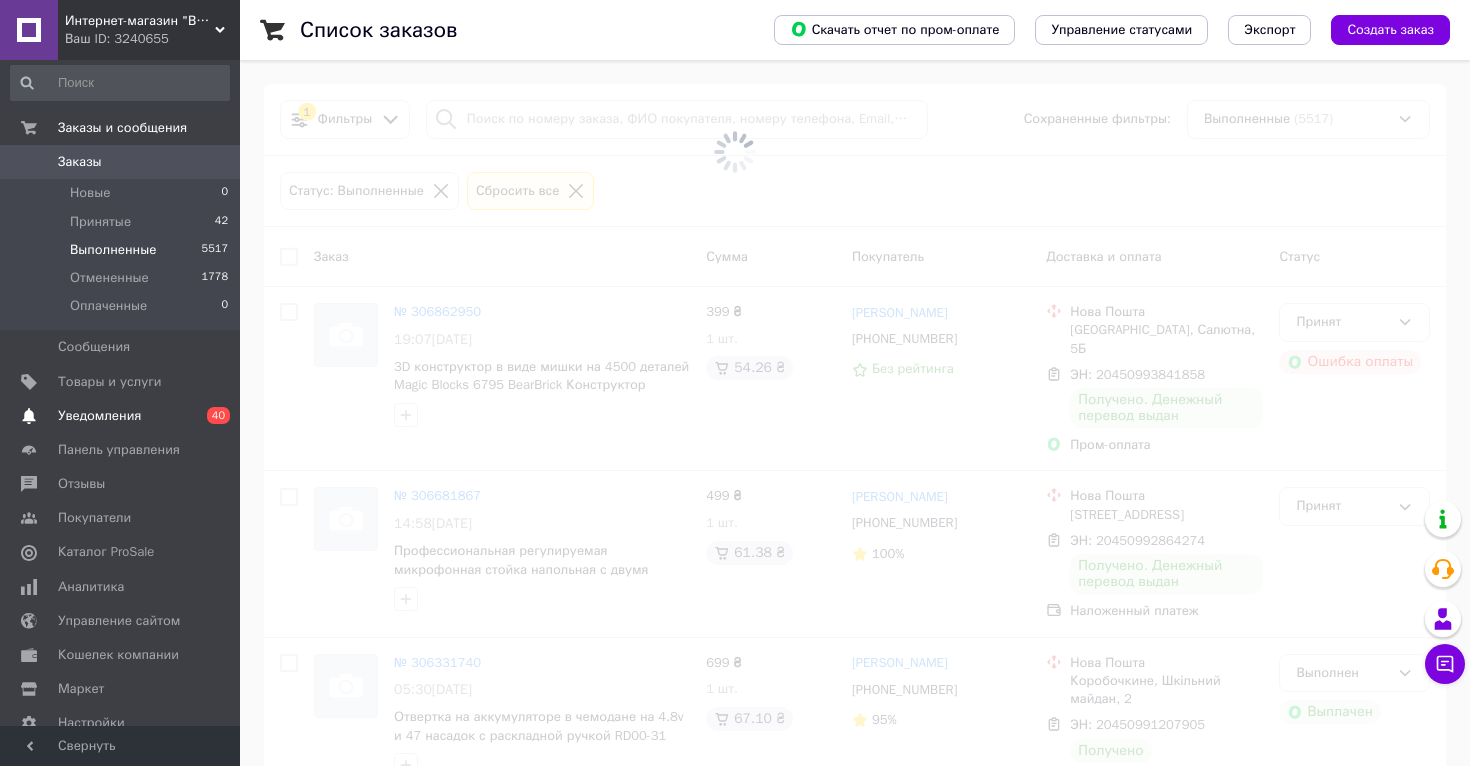 scroll, scrollTop: 2, scrollLeft: 0, axis: vertical 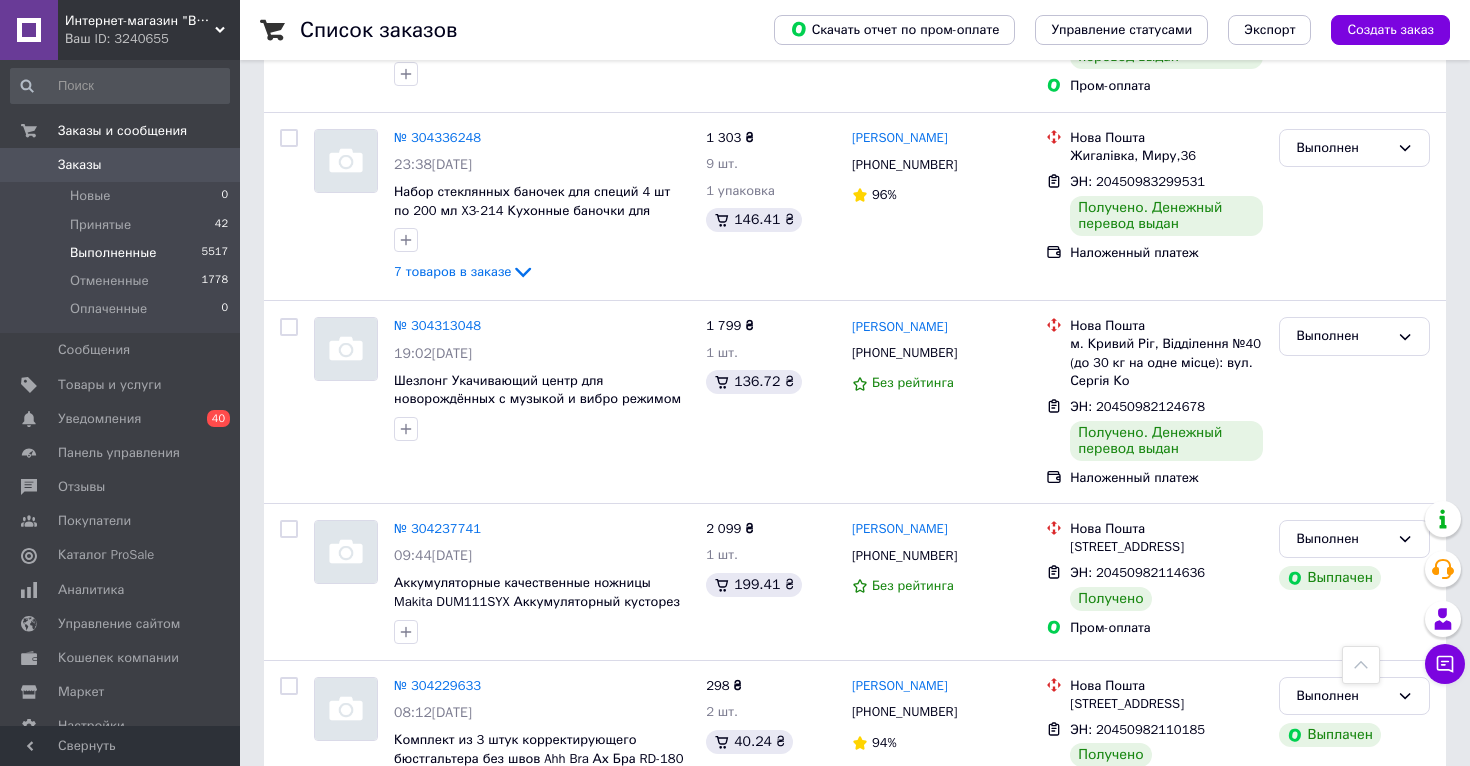 click on "56" at bounding box center [461, 1216] 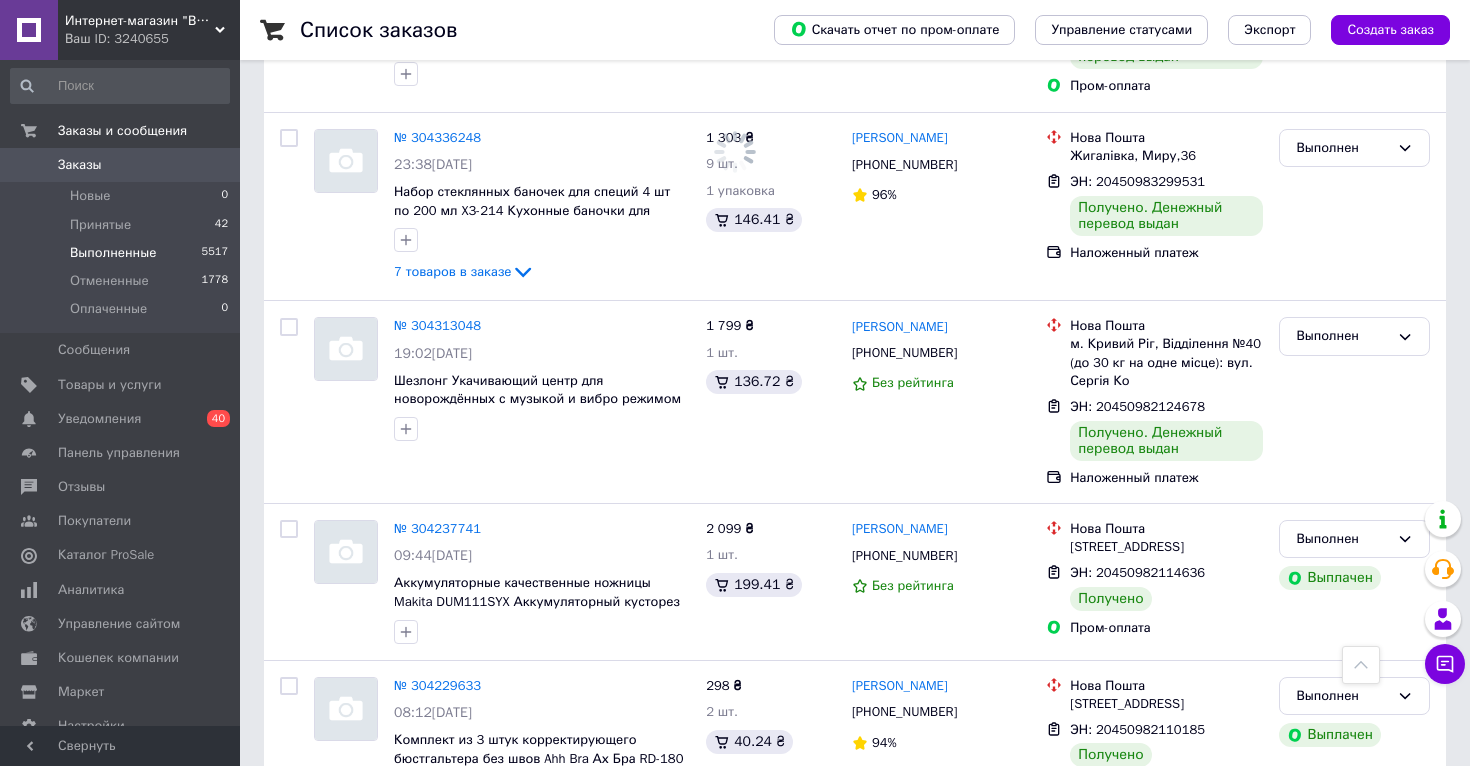 scroll, scrollTop: 0, scrollLeft: 0, axis: both 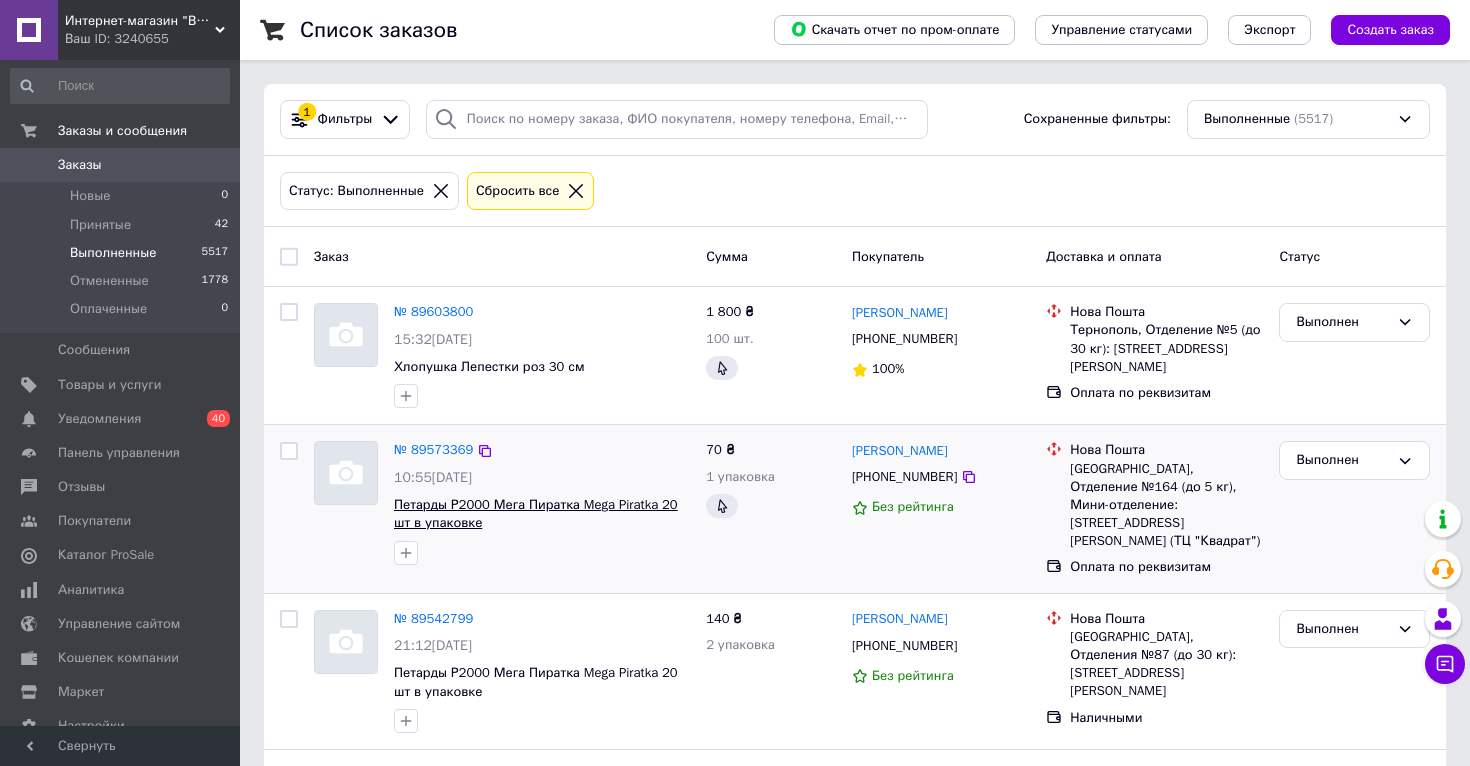 click on "Петарды Р2000 Мега Пиратка Mega Piratka 20 шт в упаковке" at bounding box center (536, 514) 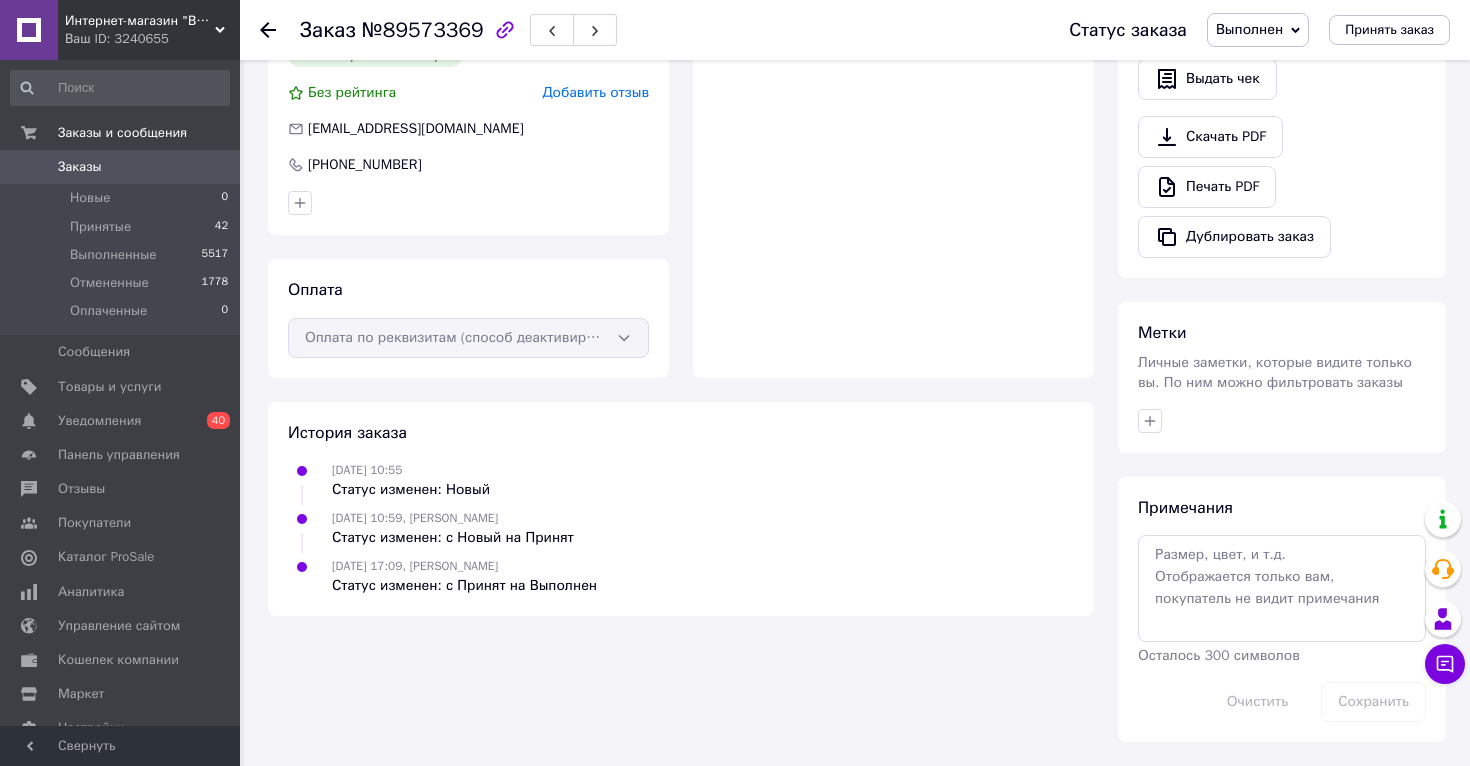 scroll, scrollTop: 0, scrollLeft: 0, axis: both 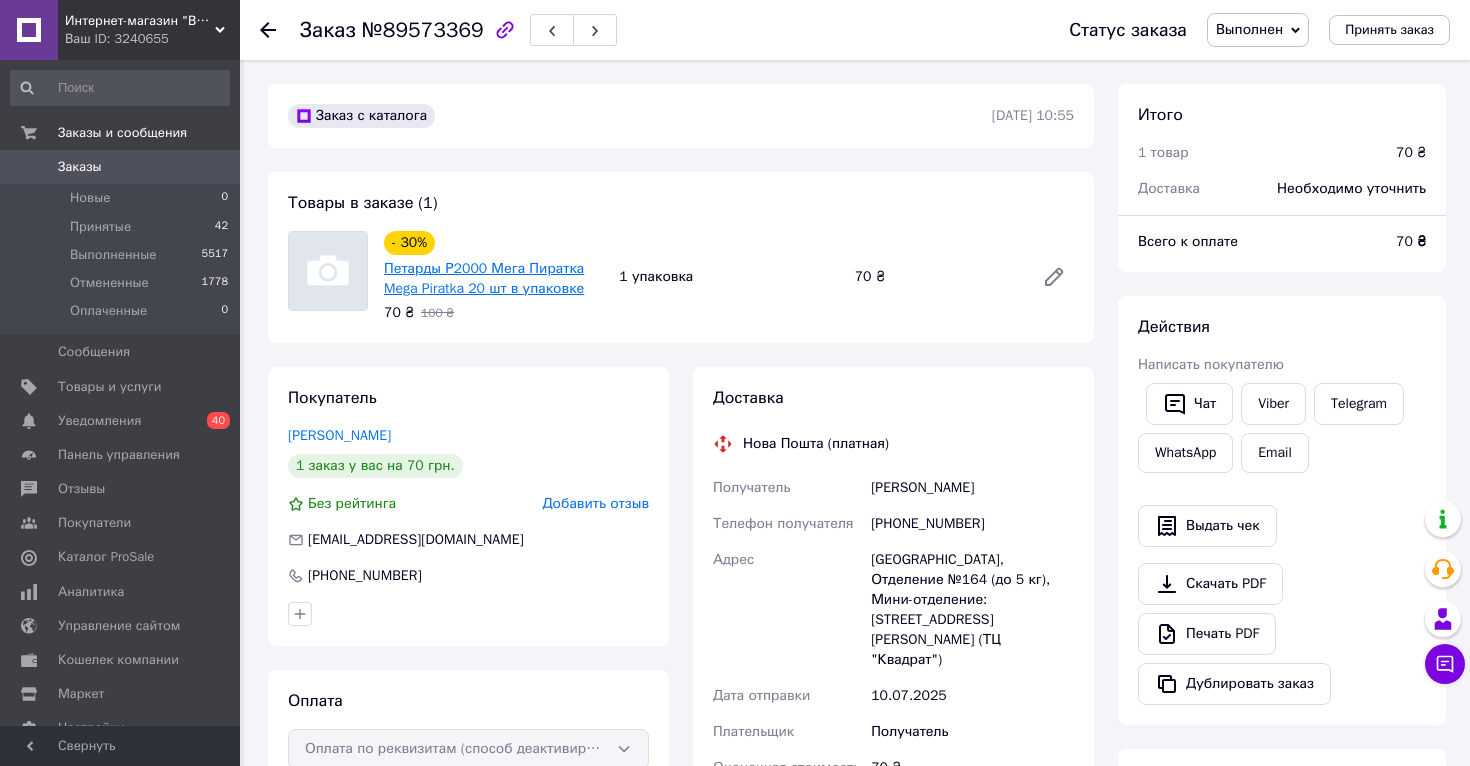 click on "Петарды Р2000 Мега Пиратка Mega Piratka 20 шт в упаковке" at bounding box center (484, 278) 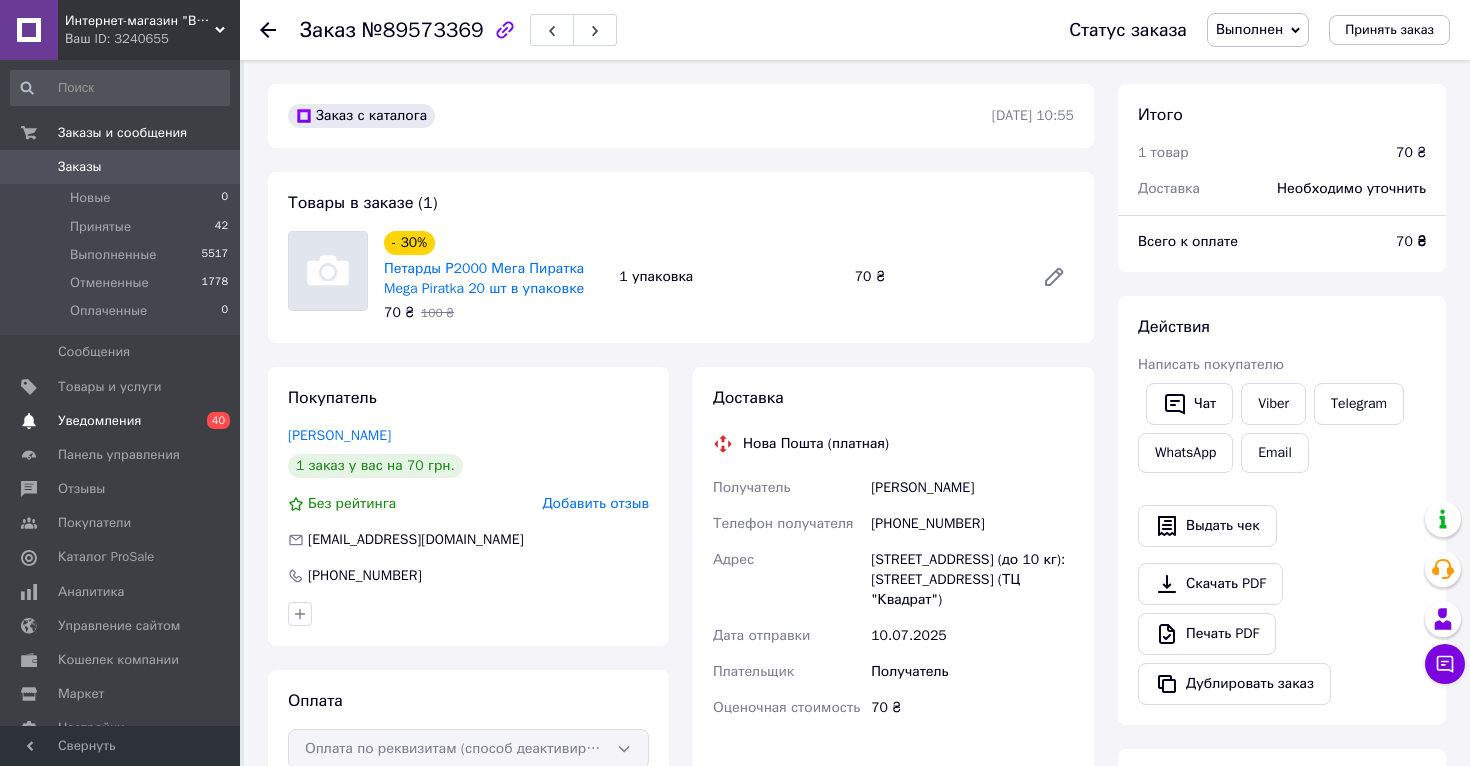 click on "Уведомления" at bounding box center [99, 421] 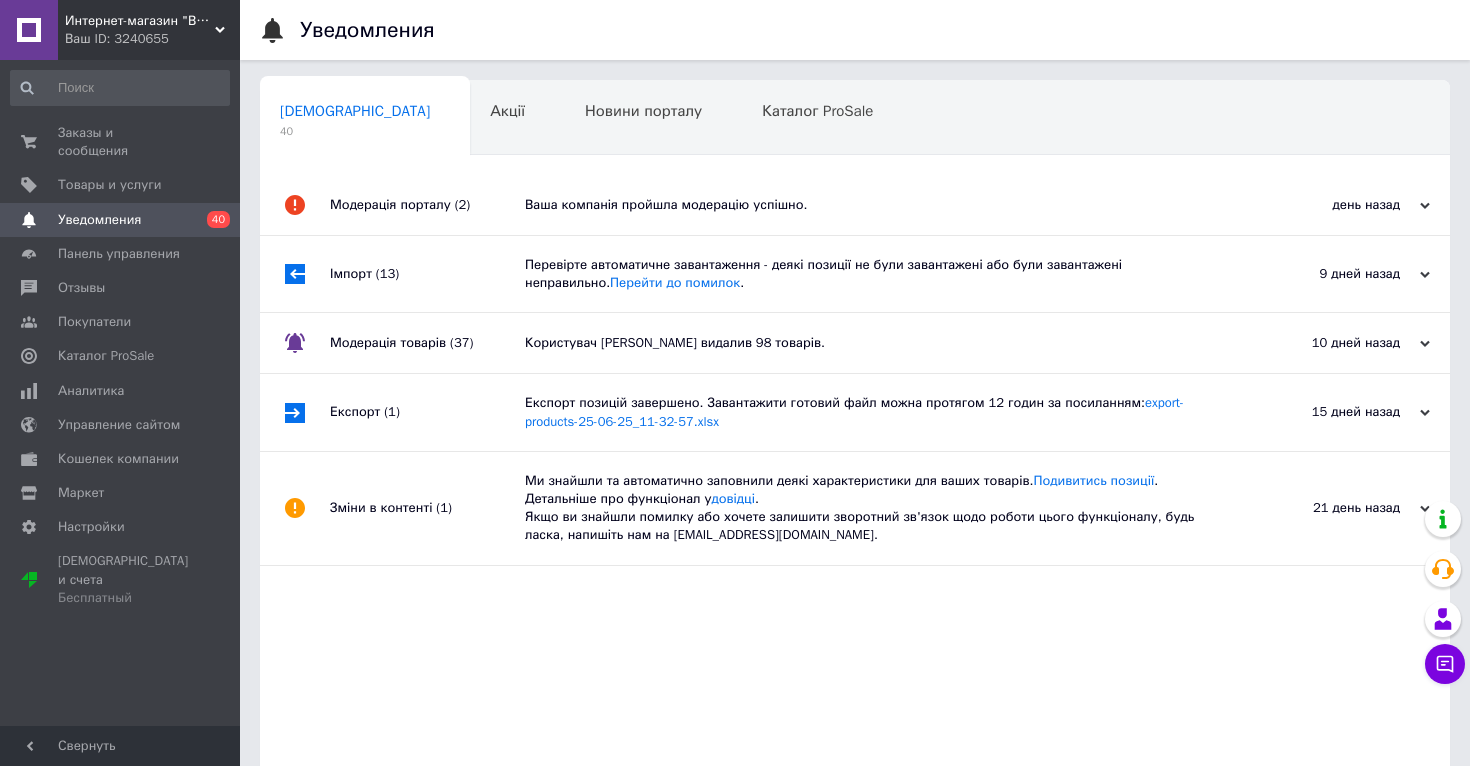 click on "Модерація порталу   (2)" at bounding box center (427, 205) 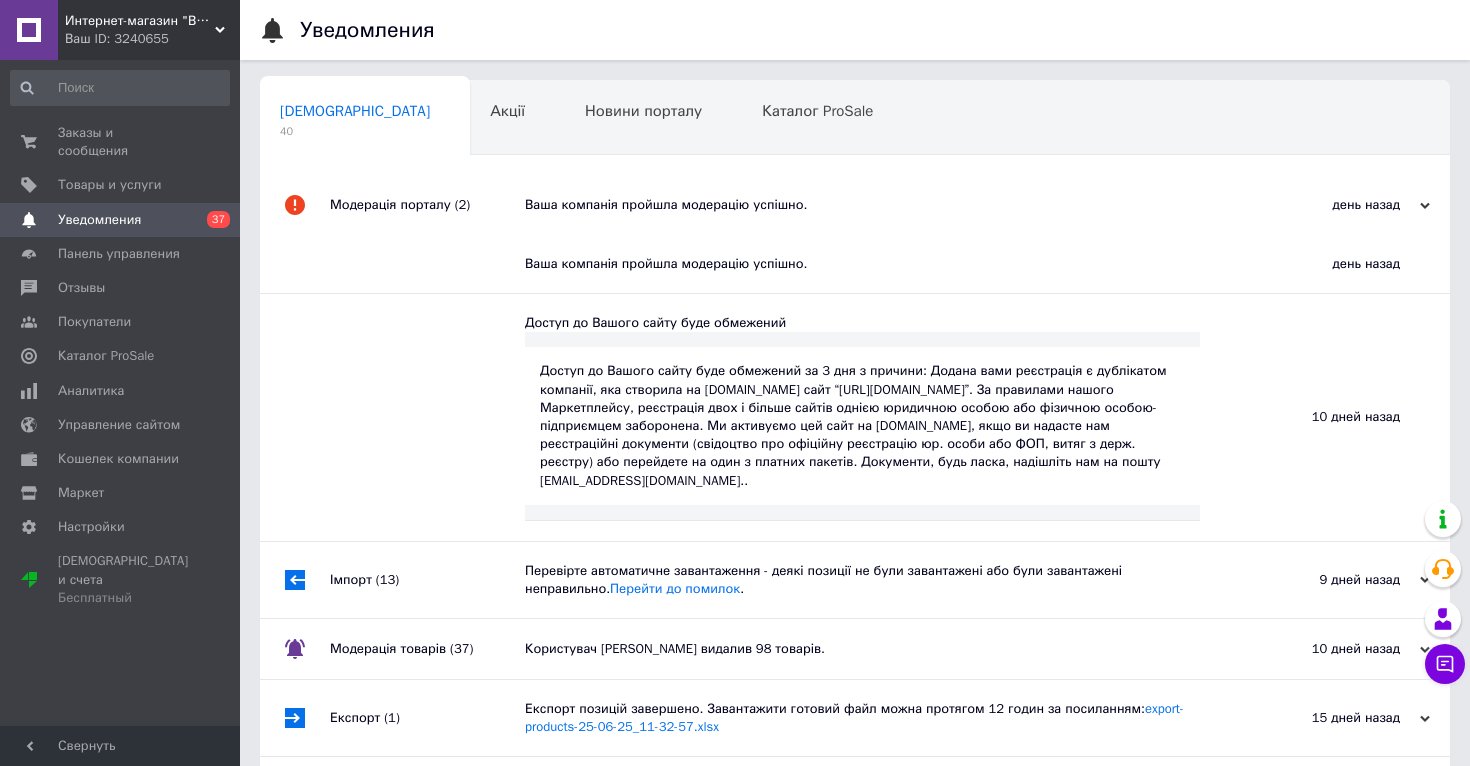 click on "Ваш ID: 3240655" at bounding box center (152, 39) 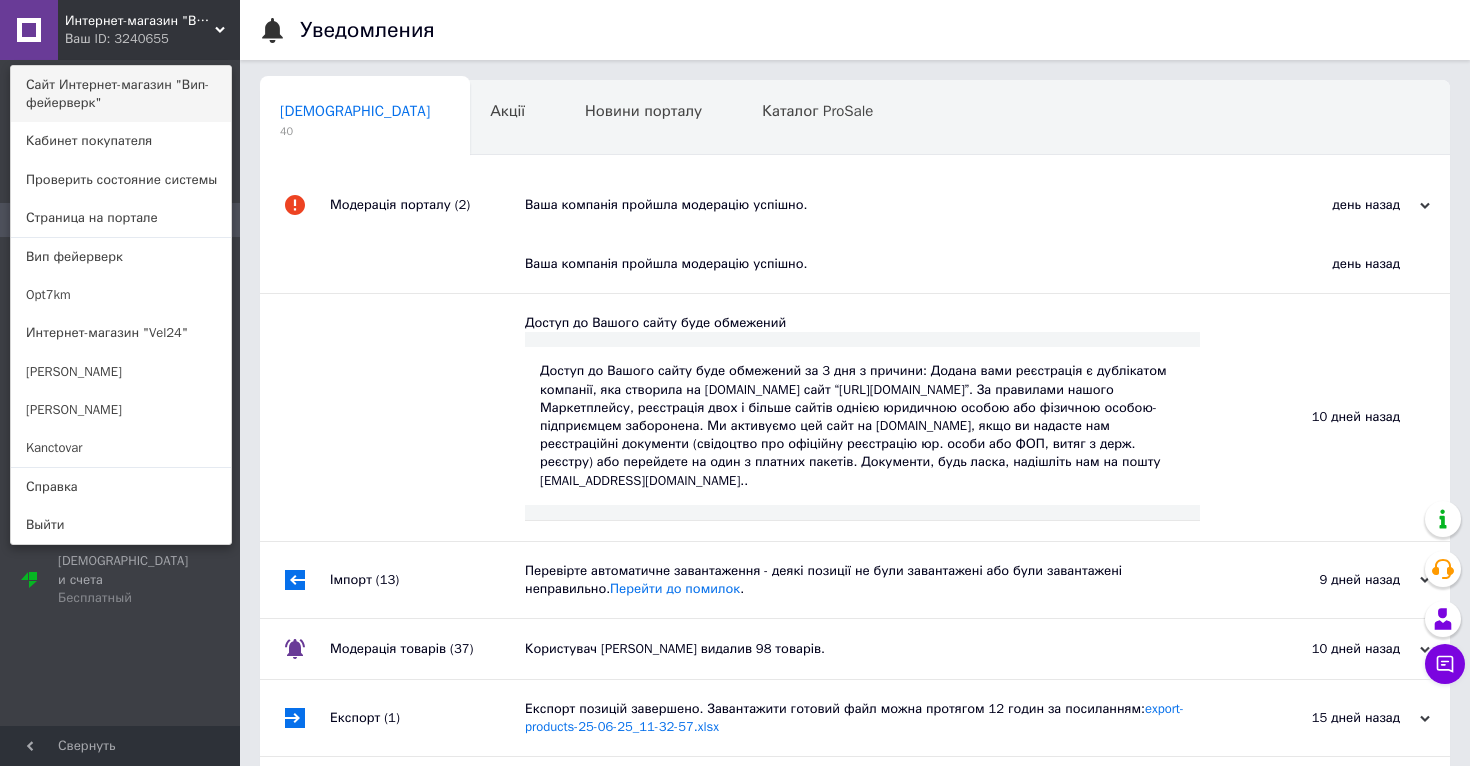 click on "Сайт Интернет-магазин "Вип-фейерверк"" at bounding box center (121, 94) 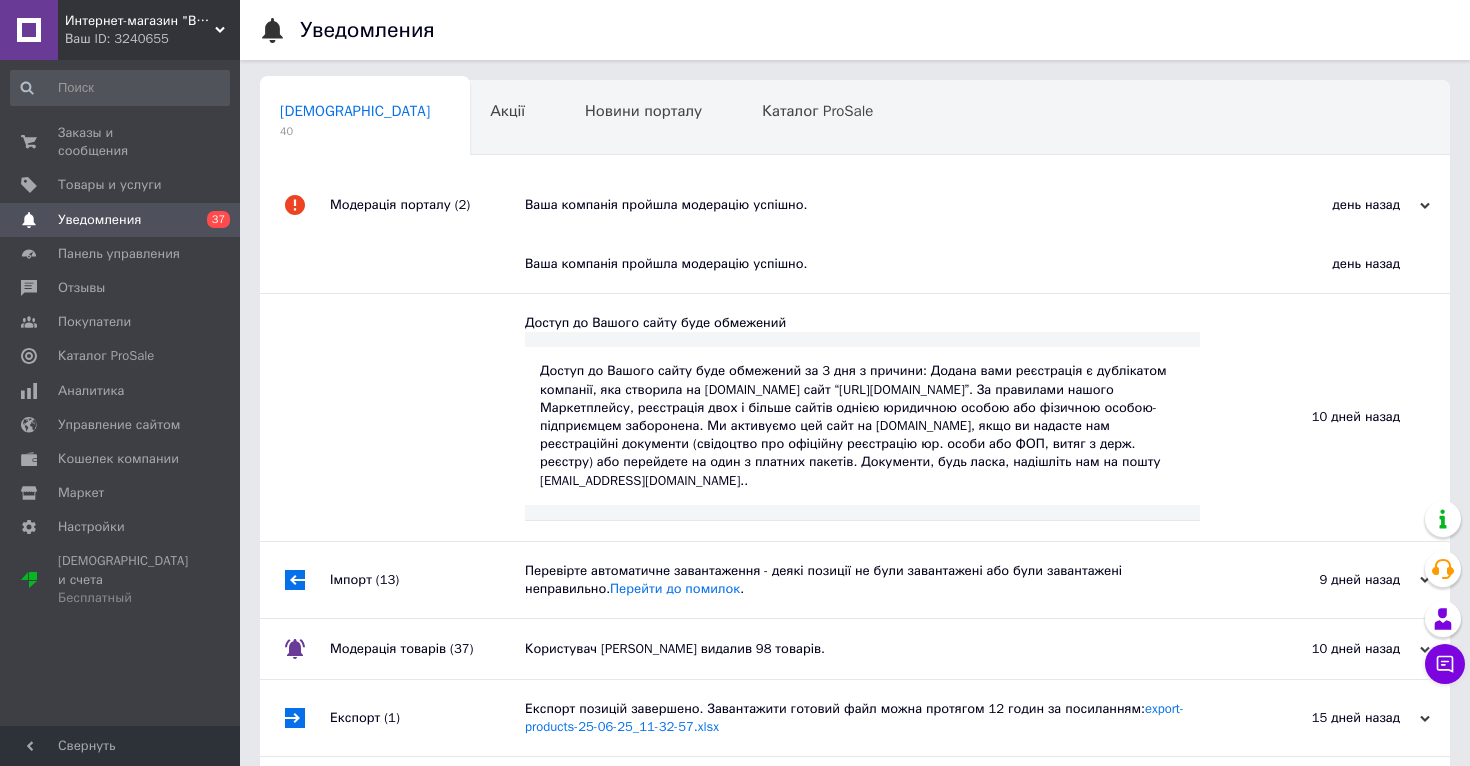 click on "Ваш ID: 3240655" at bounding box center (152, 39) 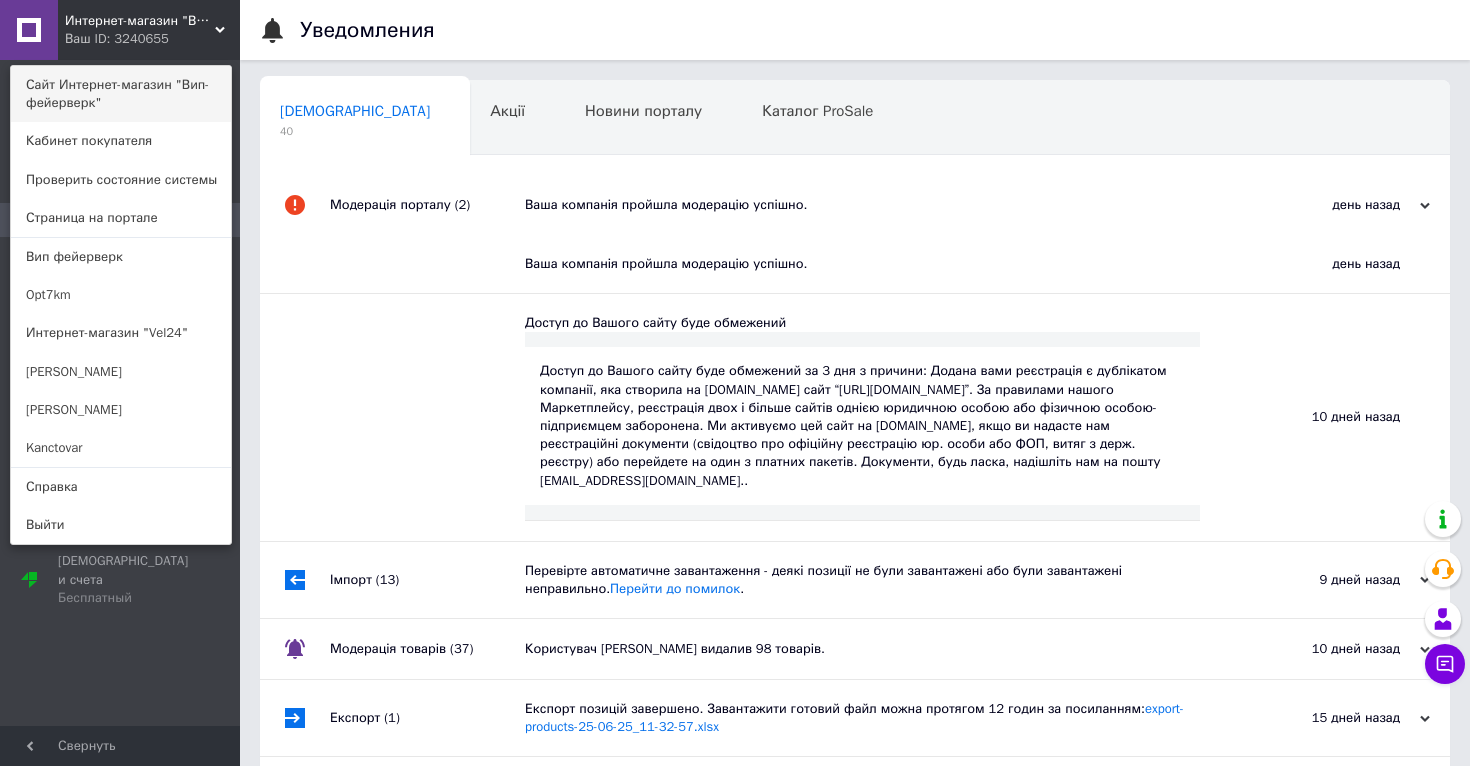 click on "Сайт Интернет-магазин "Вип-фейерверк"" at bounding box center [121, 94] 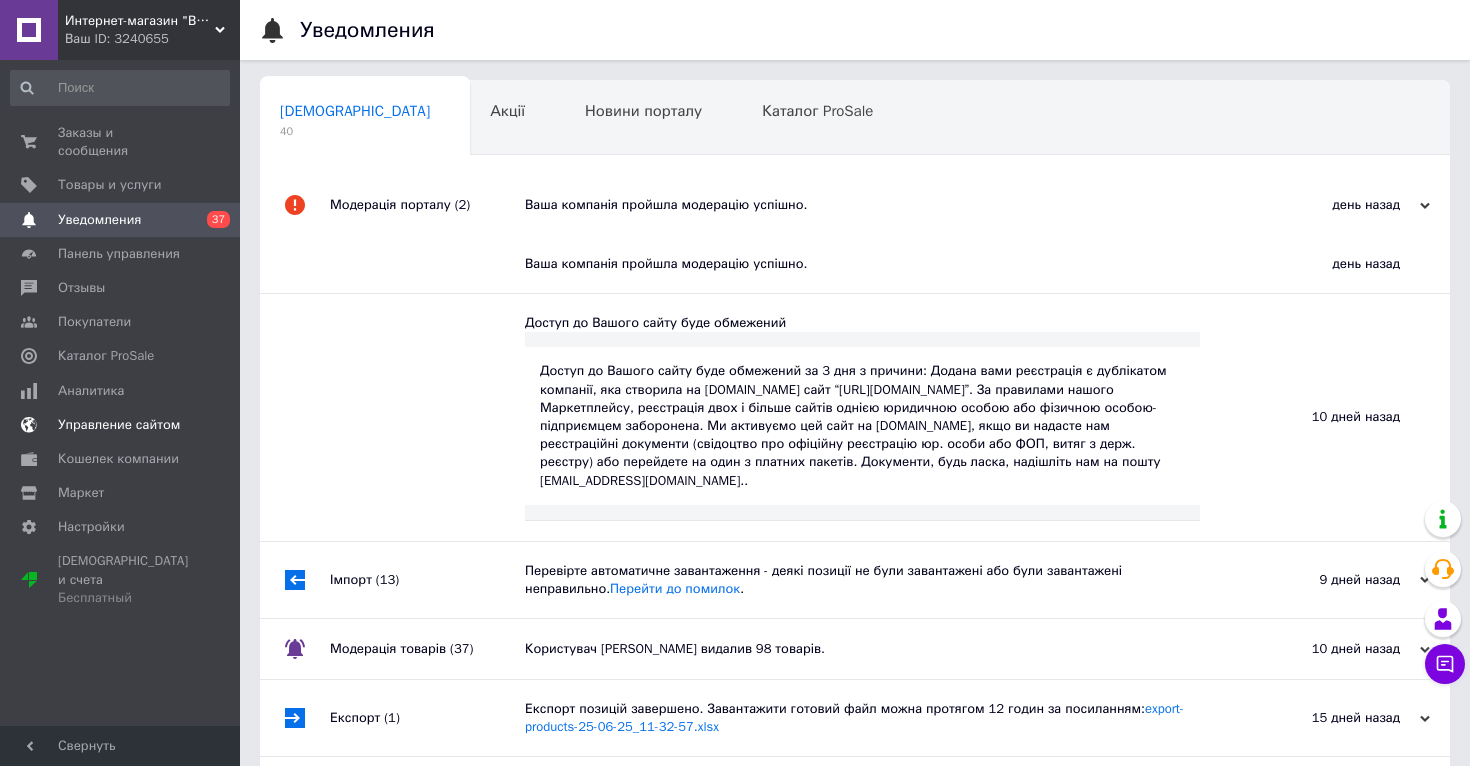 click on "Управление сайтом" at bounding box center (119, 425) 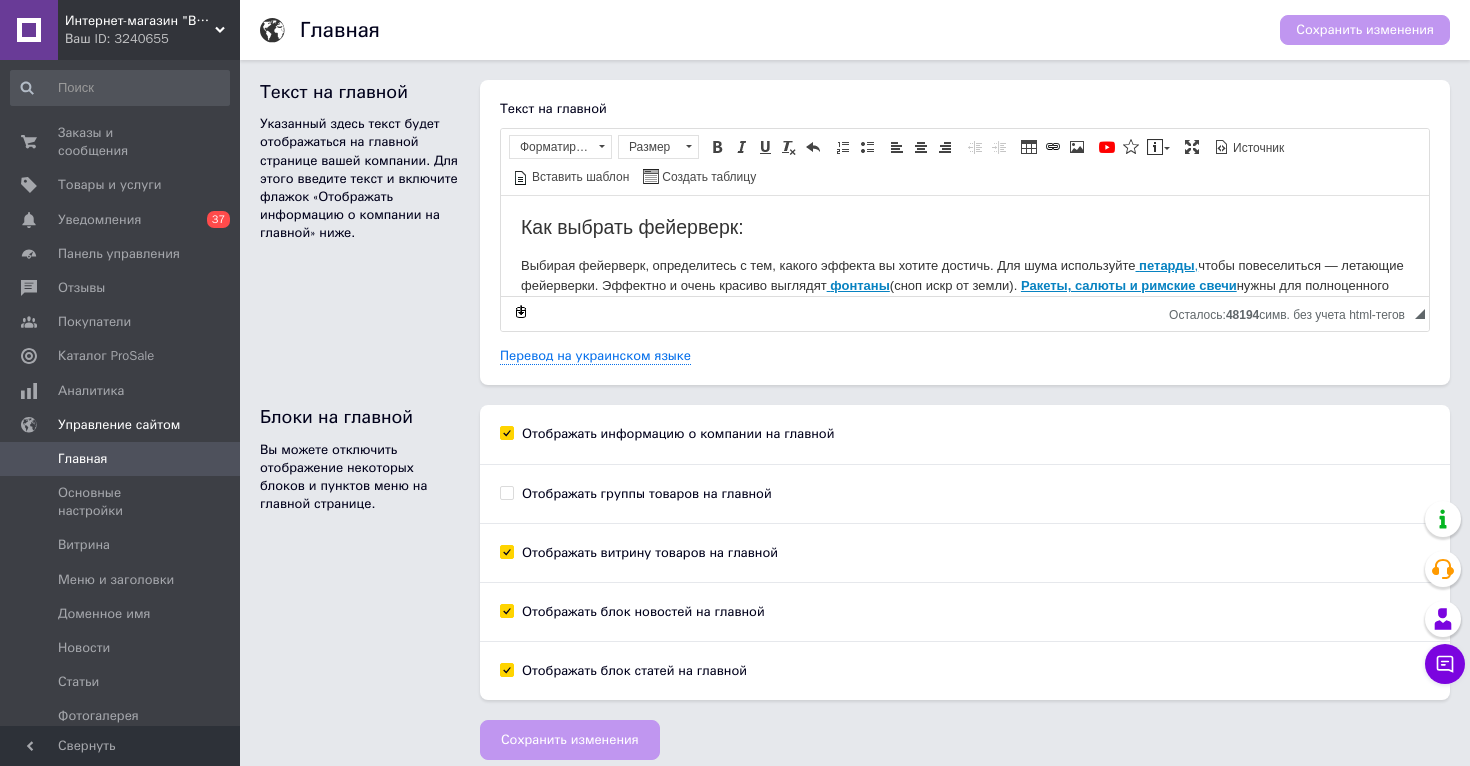 scroll, scrollTop: 0, scrollLeft: 0, axis: both 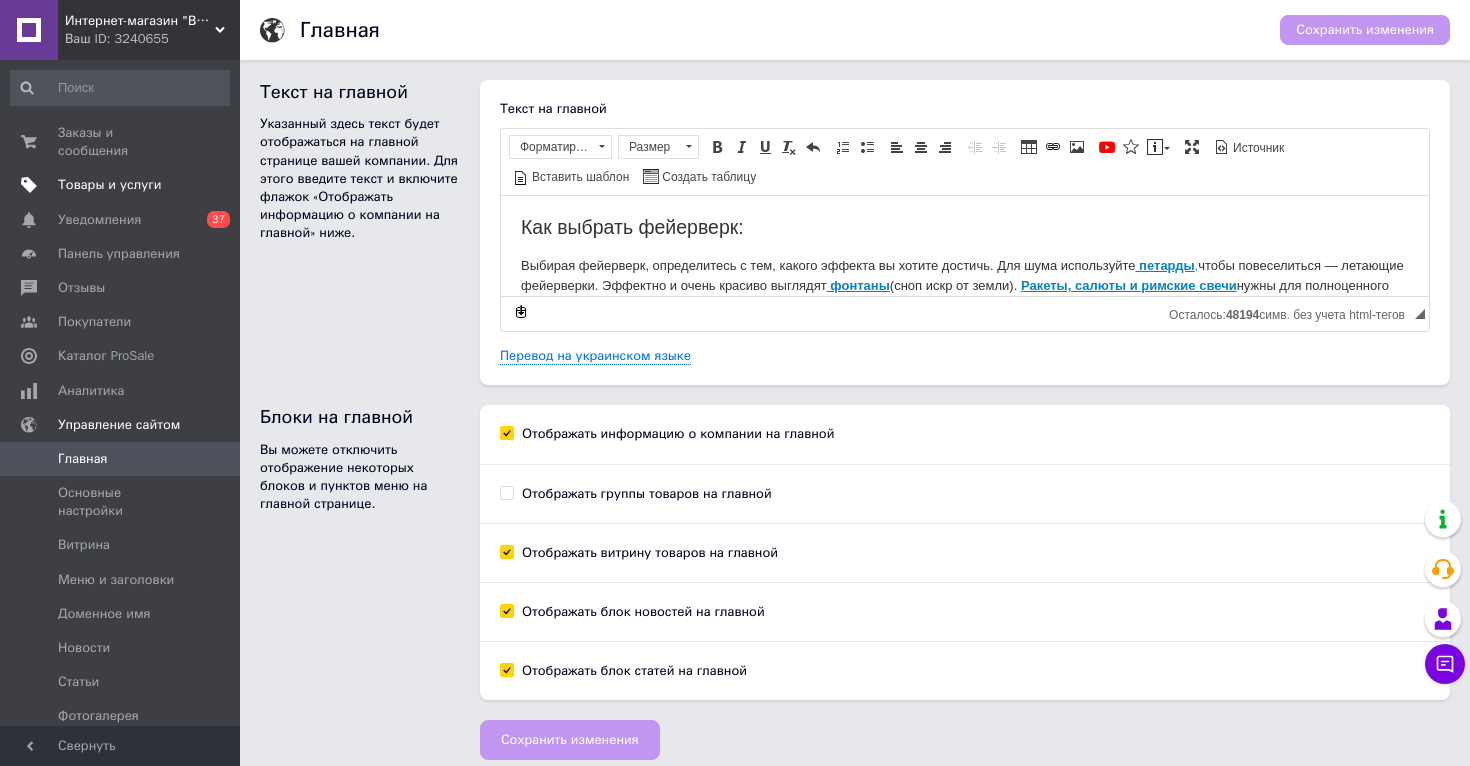 click on "Товары и услуги" at bounding box center [110, 185] 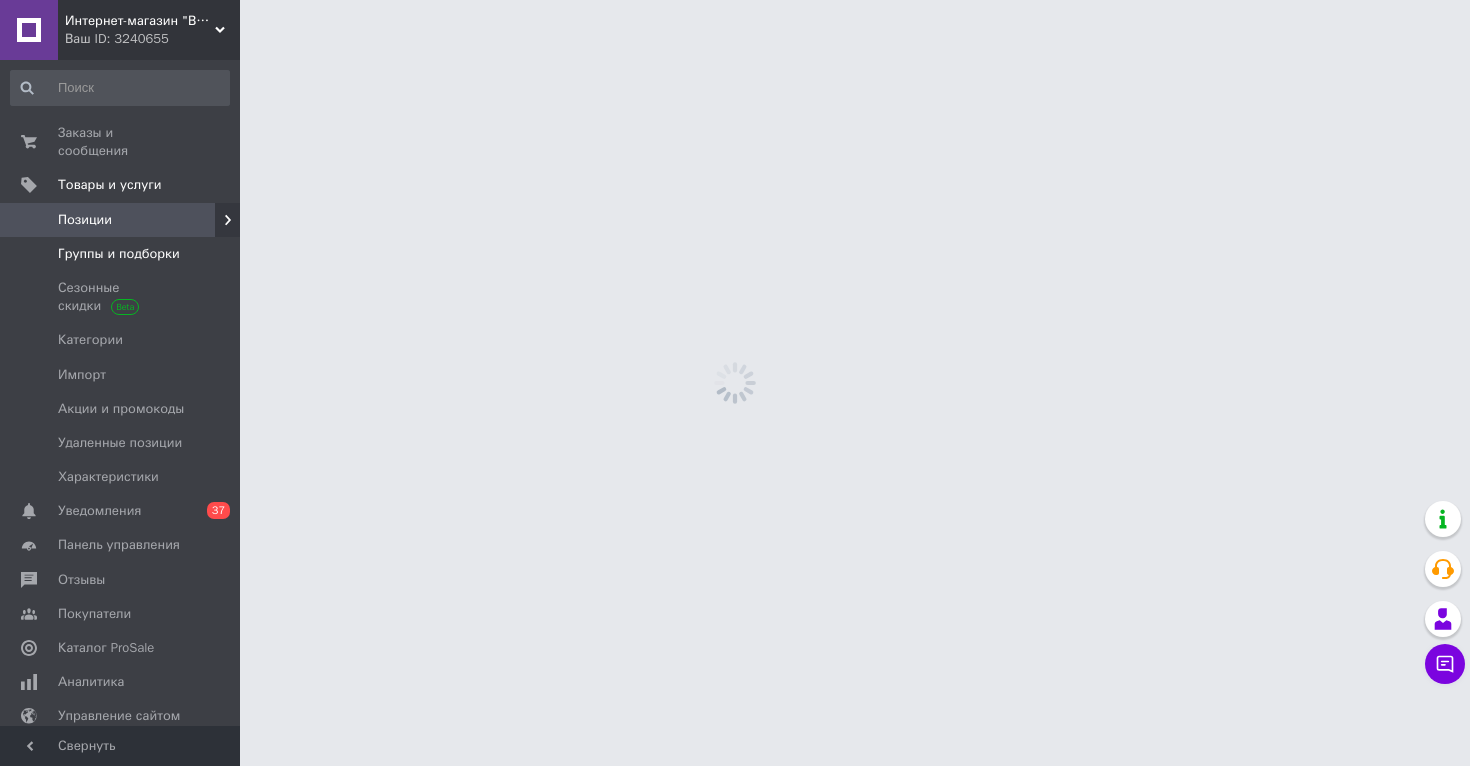 click on "Группы и подборки" at bounding box center [119, 254] 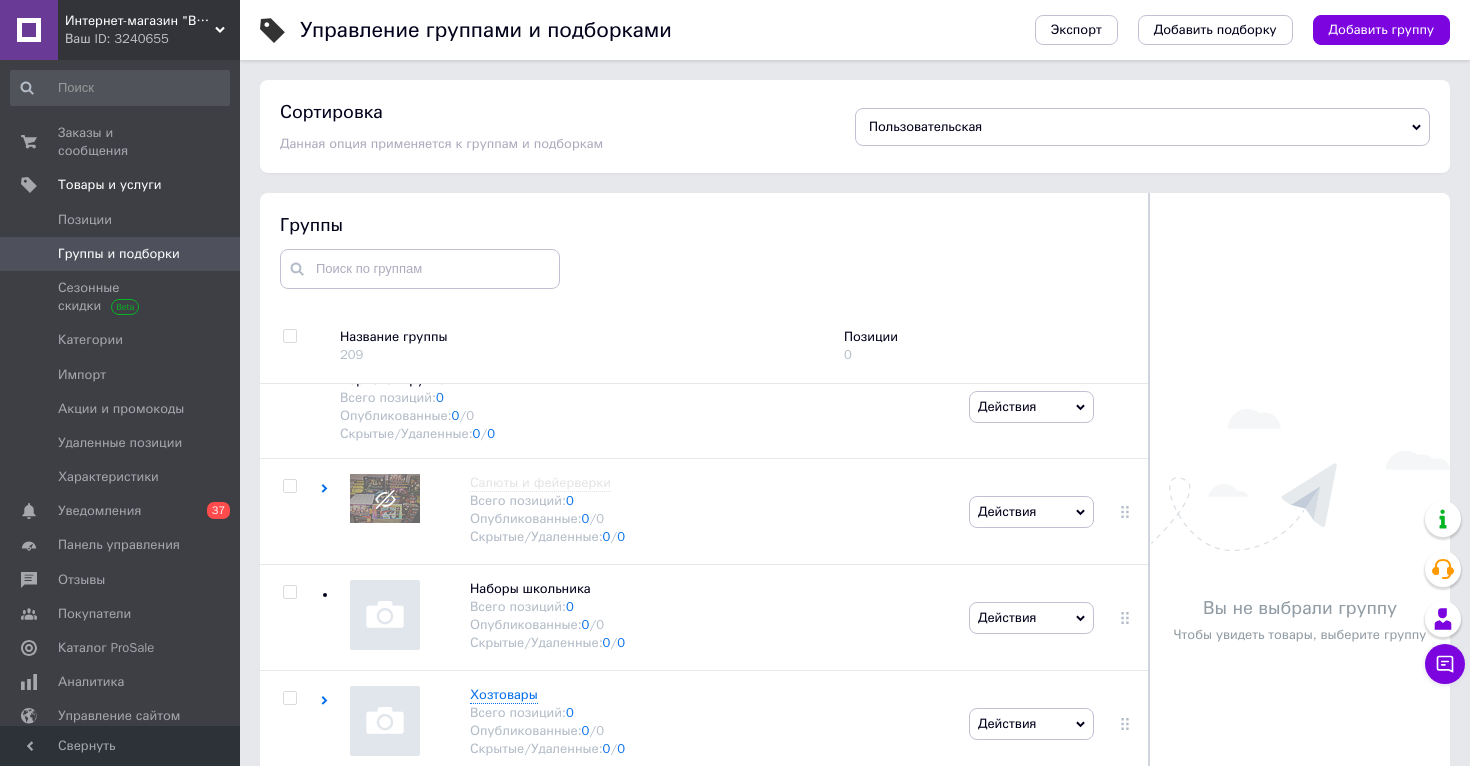 scroll, scrollTop: 27, scrollLeft: 0, axis: vertical 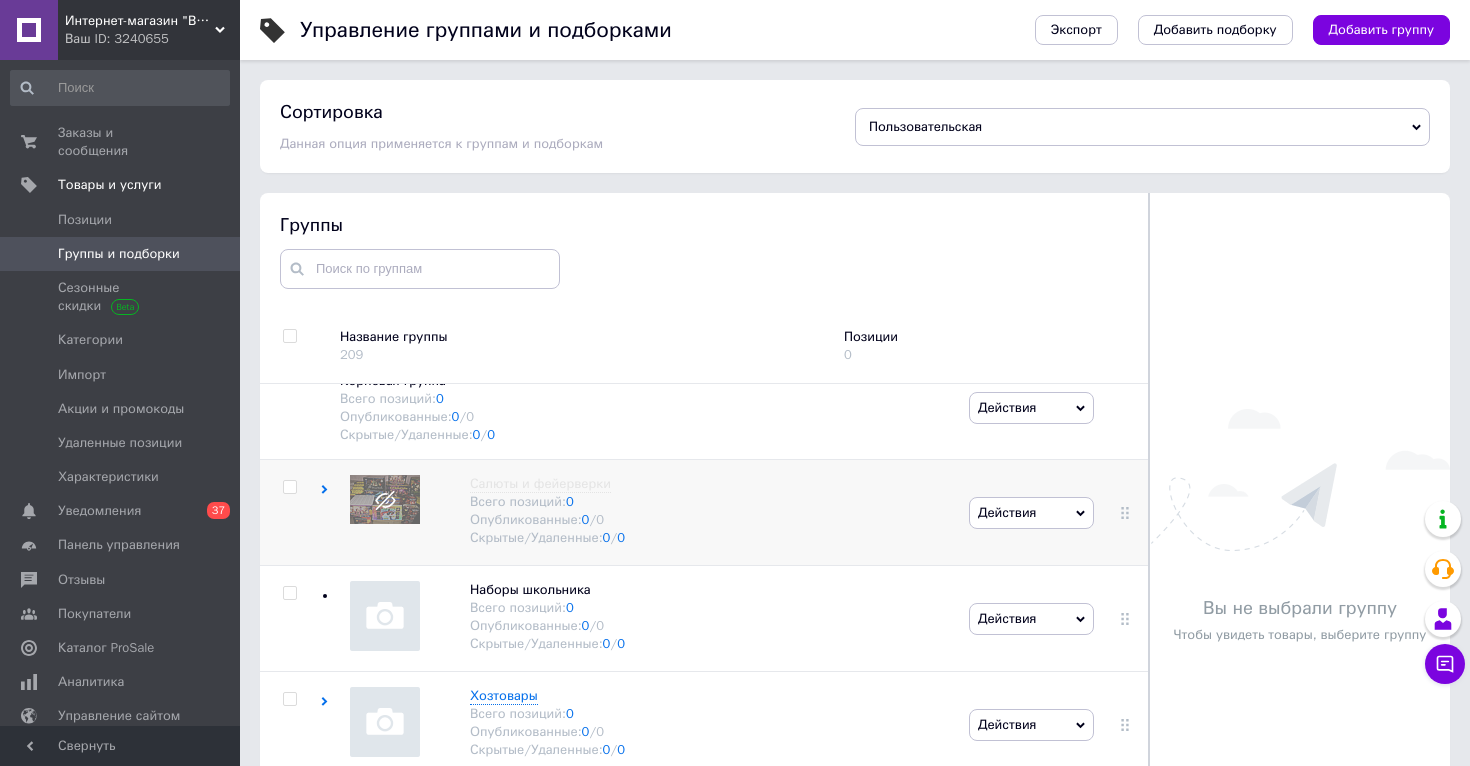 click on "Салюты и фейерверки Всего позиций:  0 Опубликованные:  0  /  0 Скрытые/Удаленные:  0  /  0" at bounding box center (527, 511) 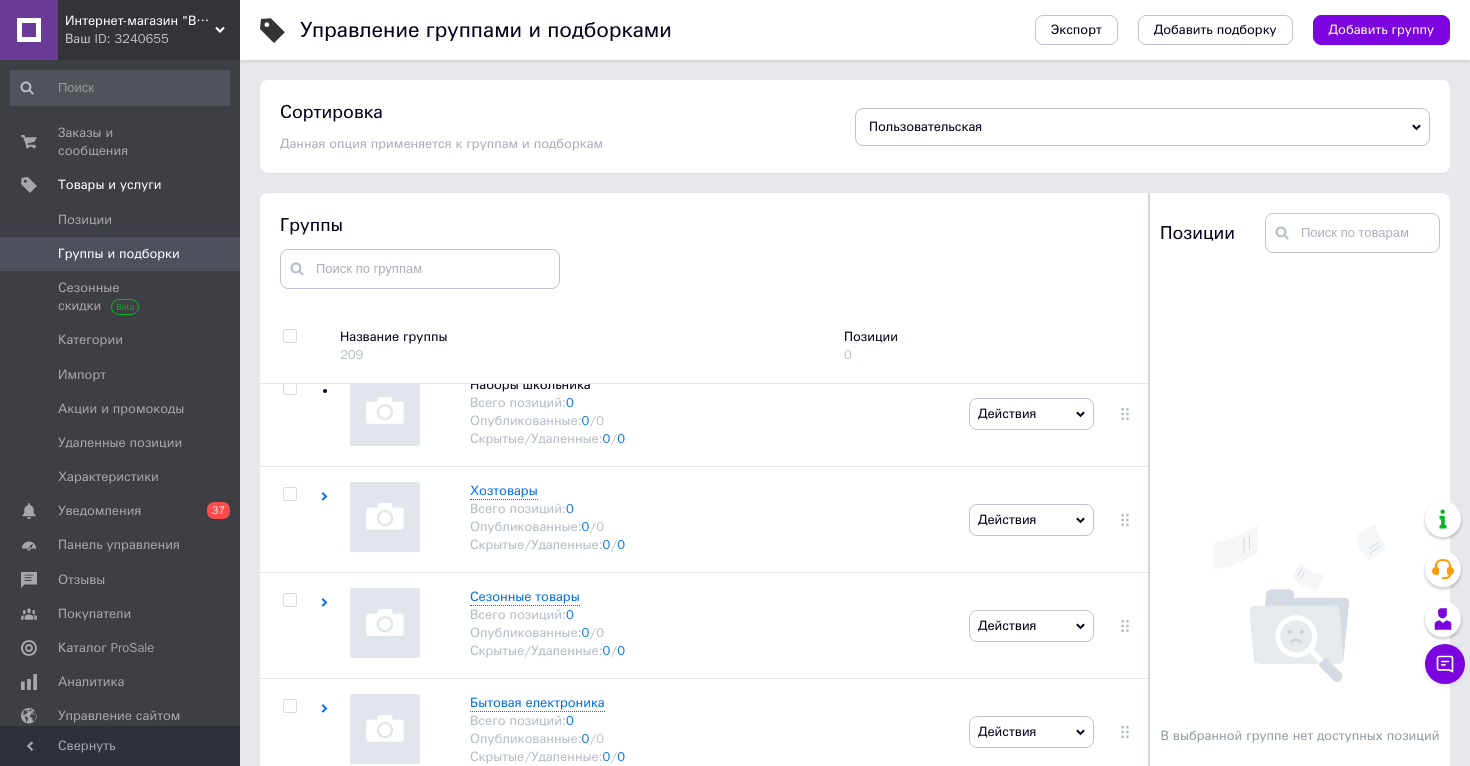 scroll, scrollTop: 0, scrollLeft: 0, axis: both 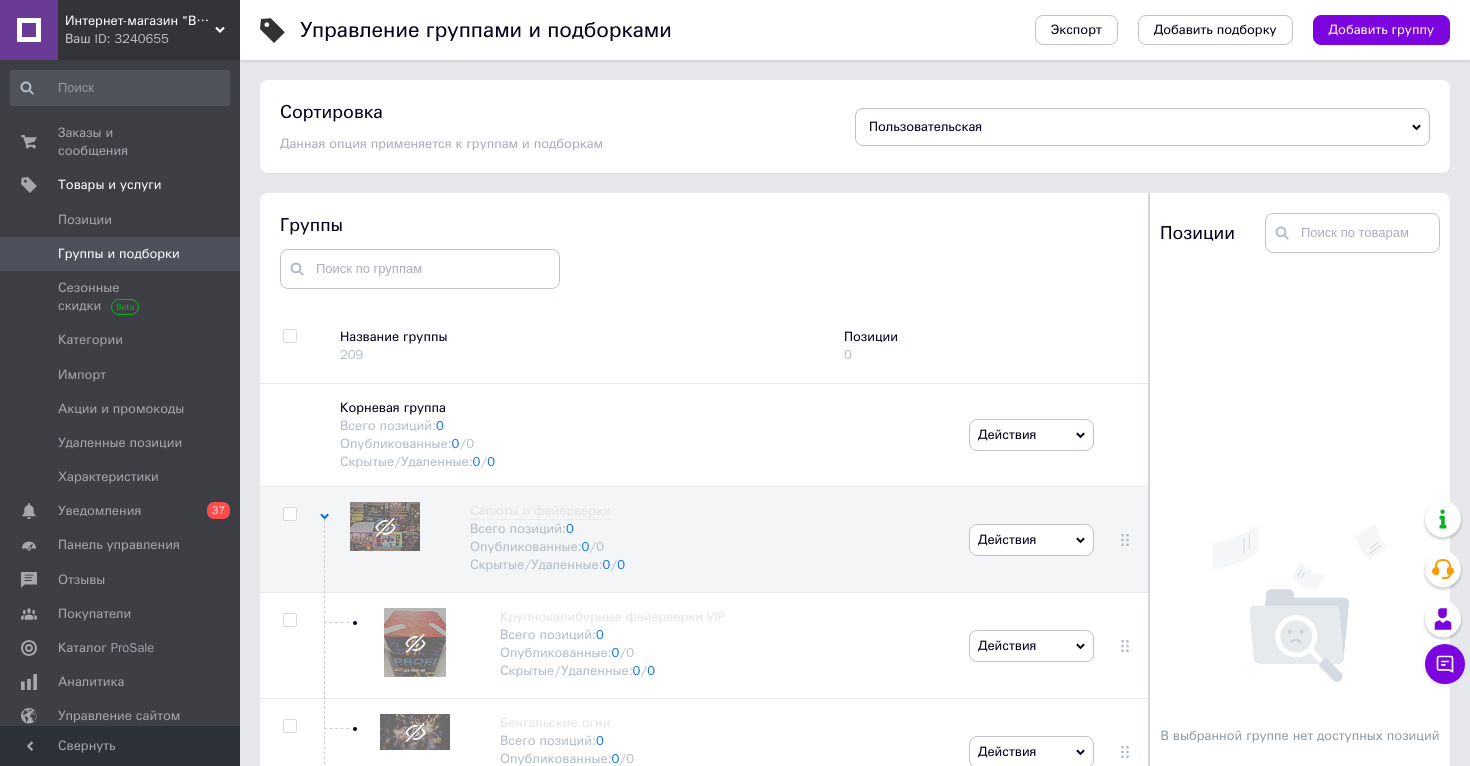 click at bounding box center [290, 346] 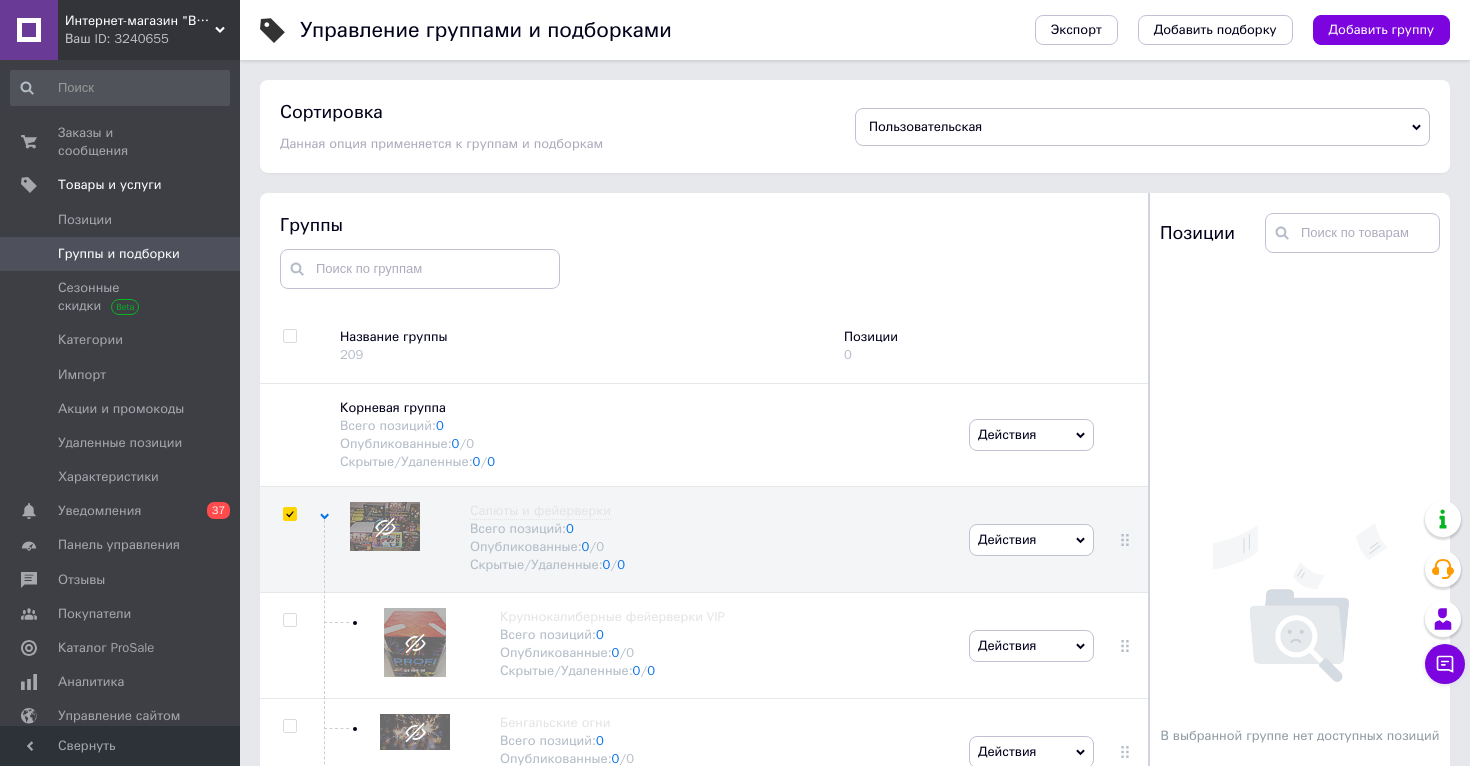 checkbox on "true" 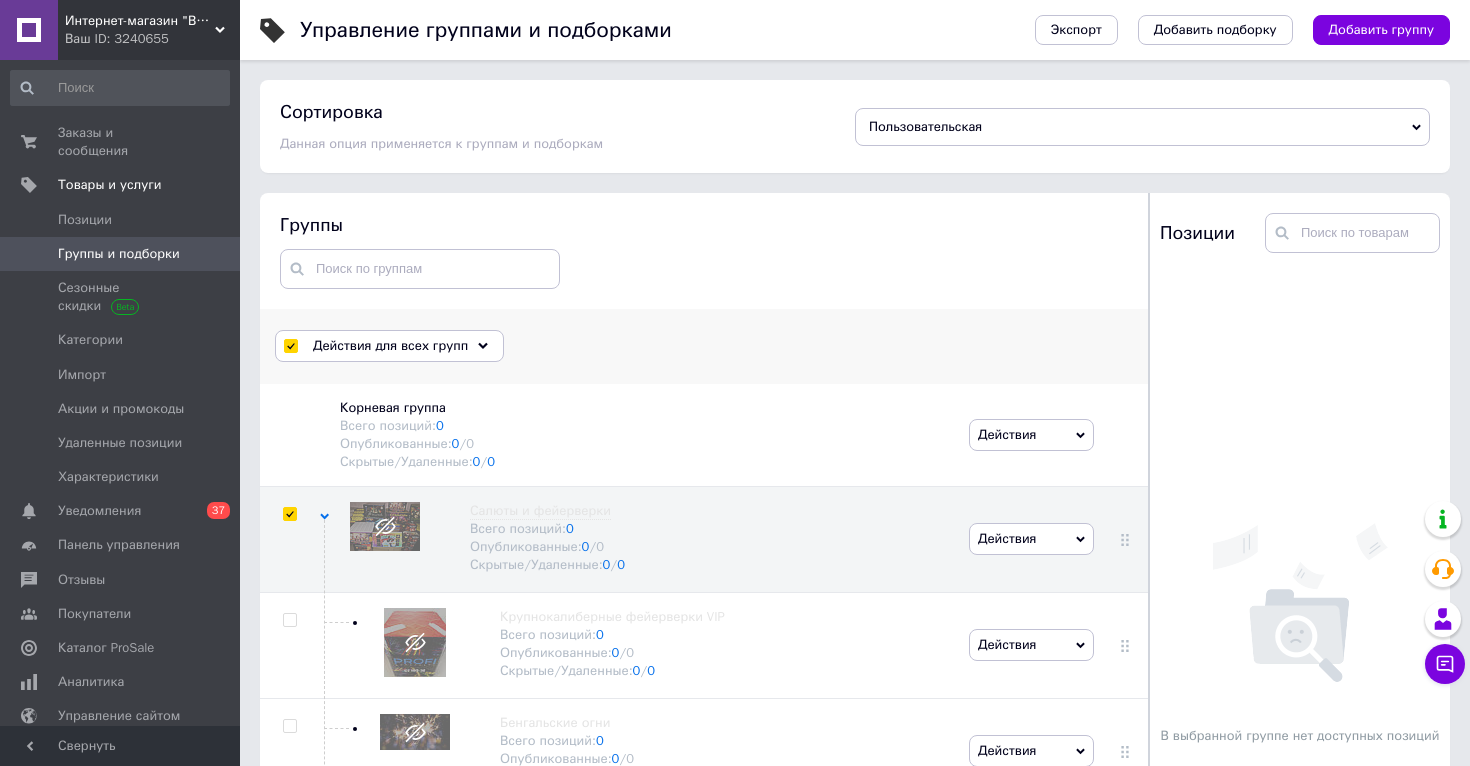 click on "Действия для всех групп" at bounding box center [389, 346] 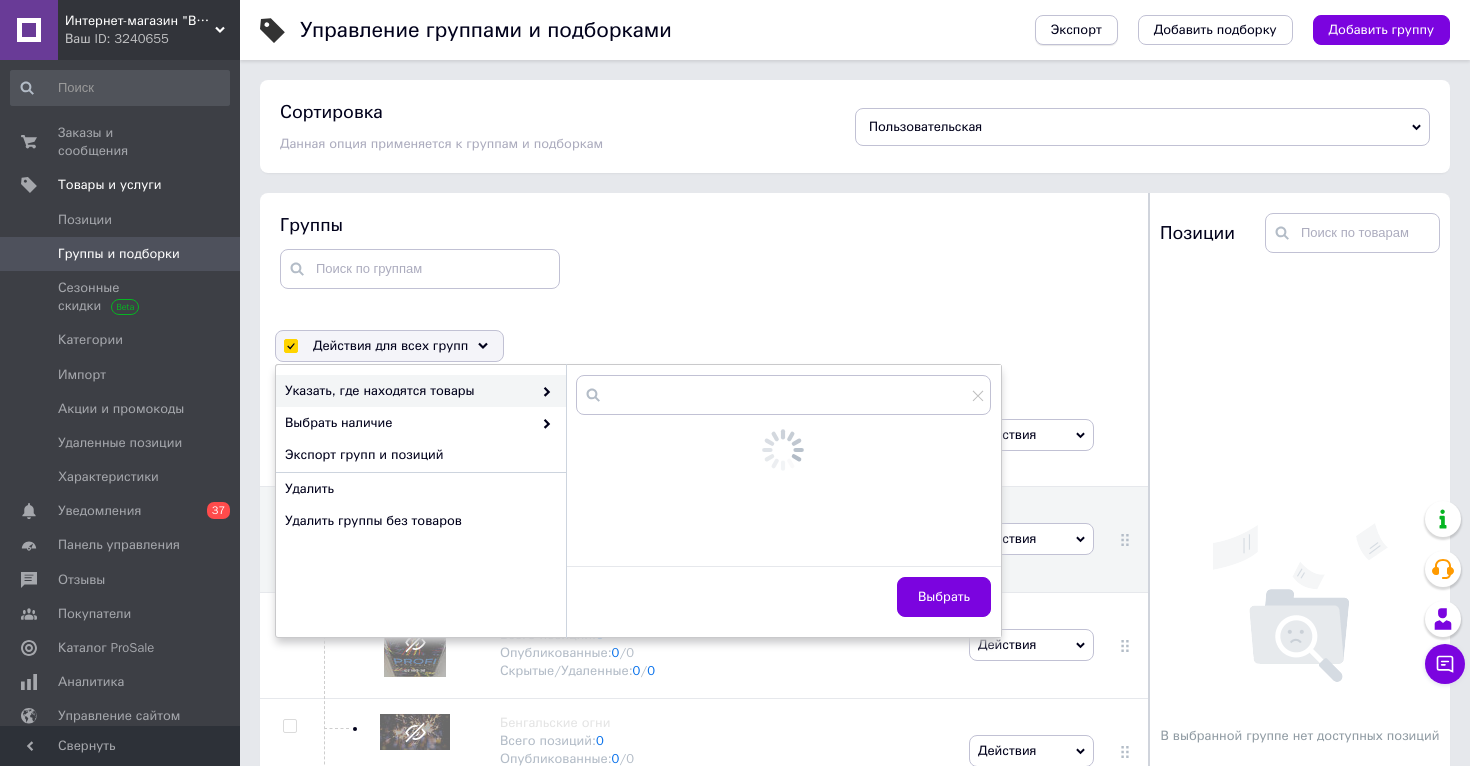 click on "Экспорт" at bounding box center (1076, 30) 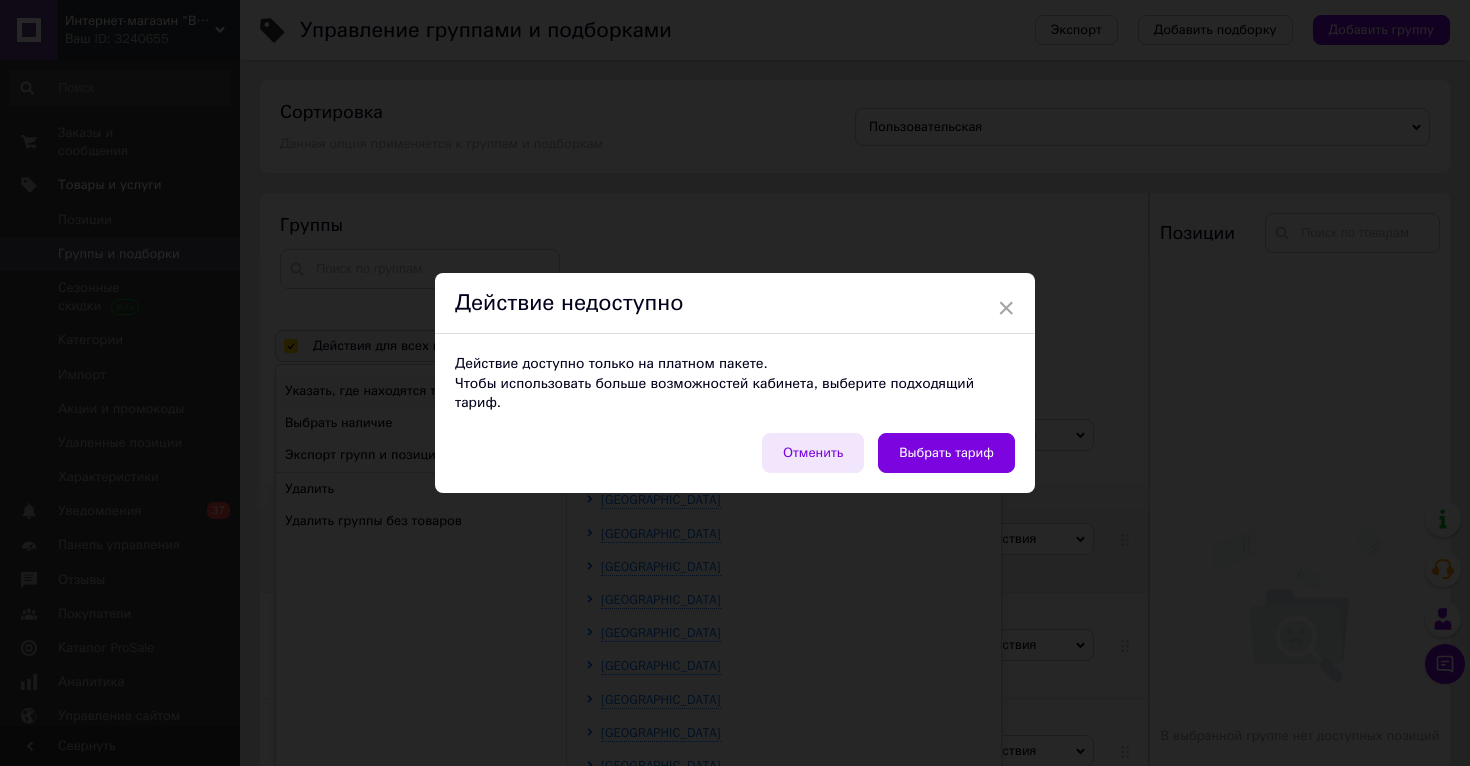 click on "Отменить" at bounding box center [813, 453] 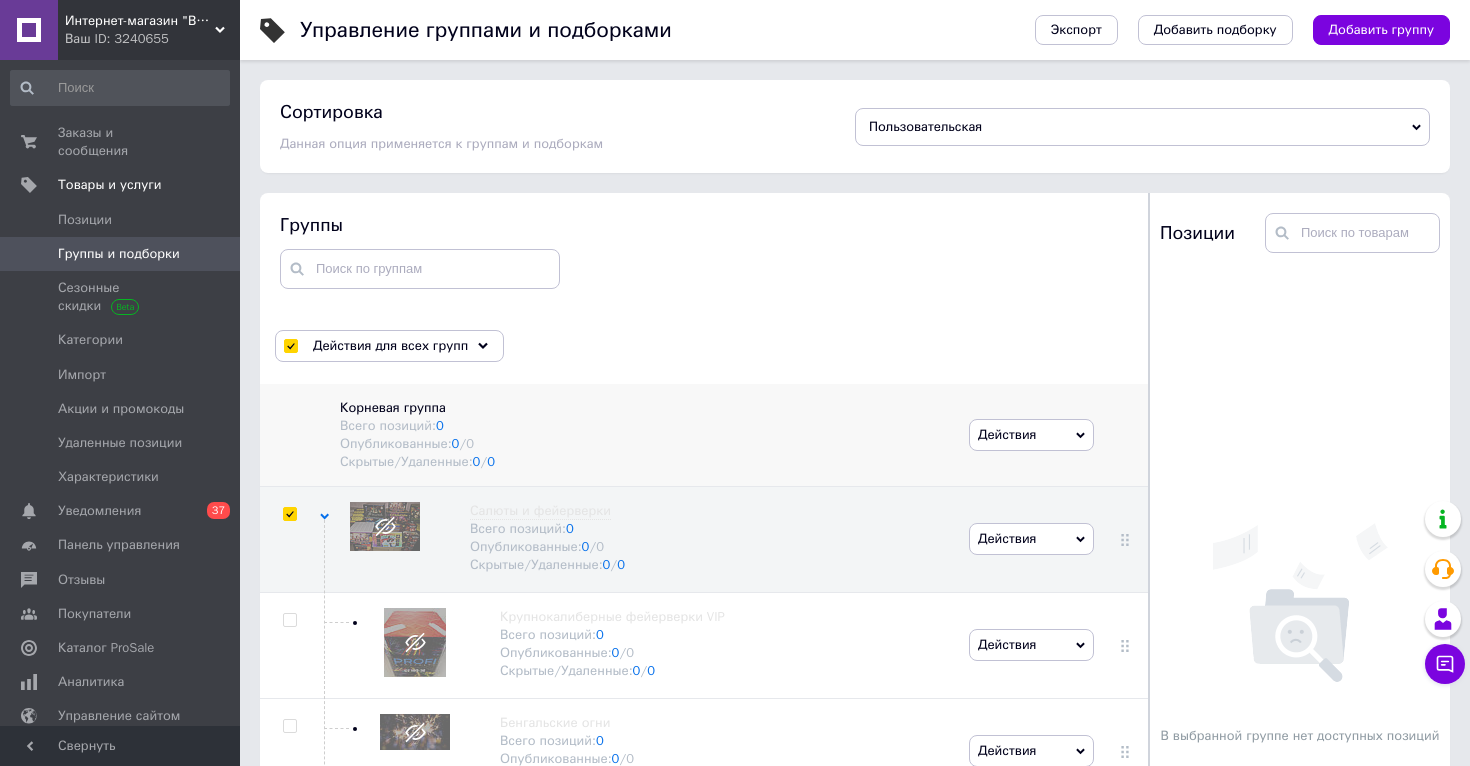 click on "Скрытые/Удаленные:  0  /  0" at bounding box center [644, 462] 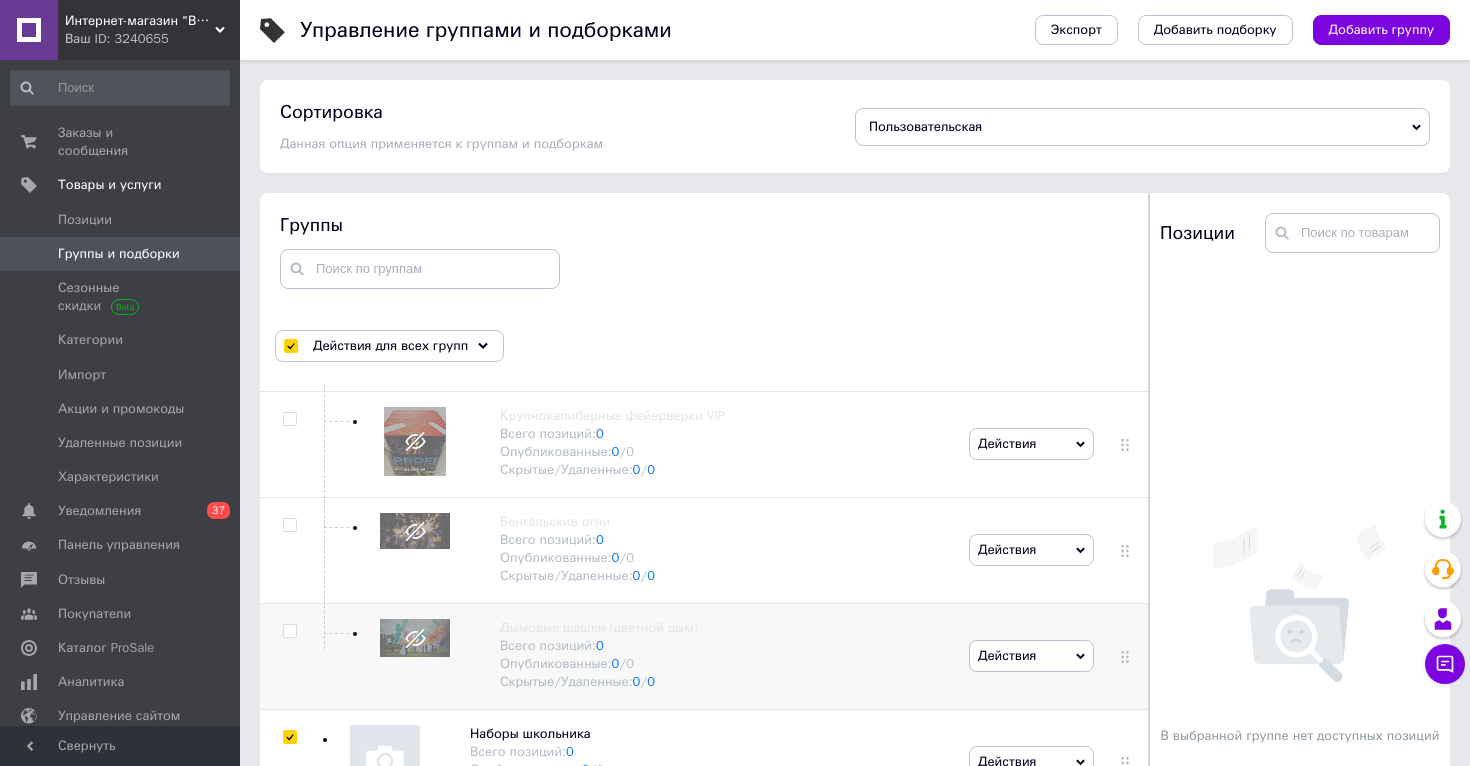 scroll, scrollTop: 0, scrollLeft: 0, axis: both 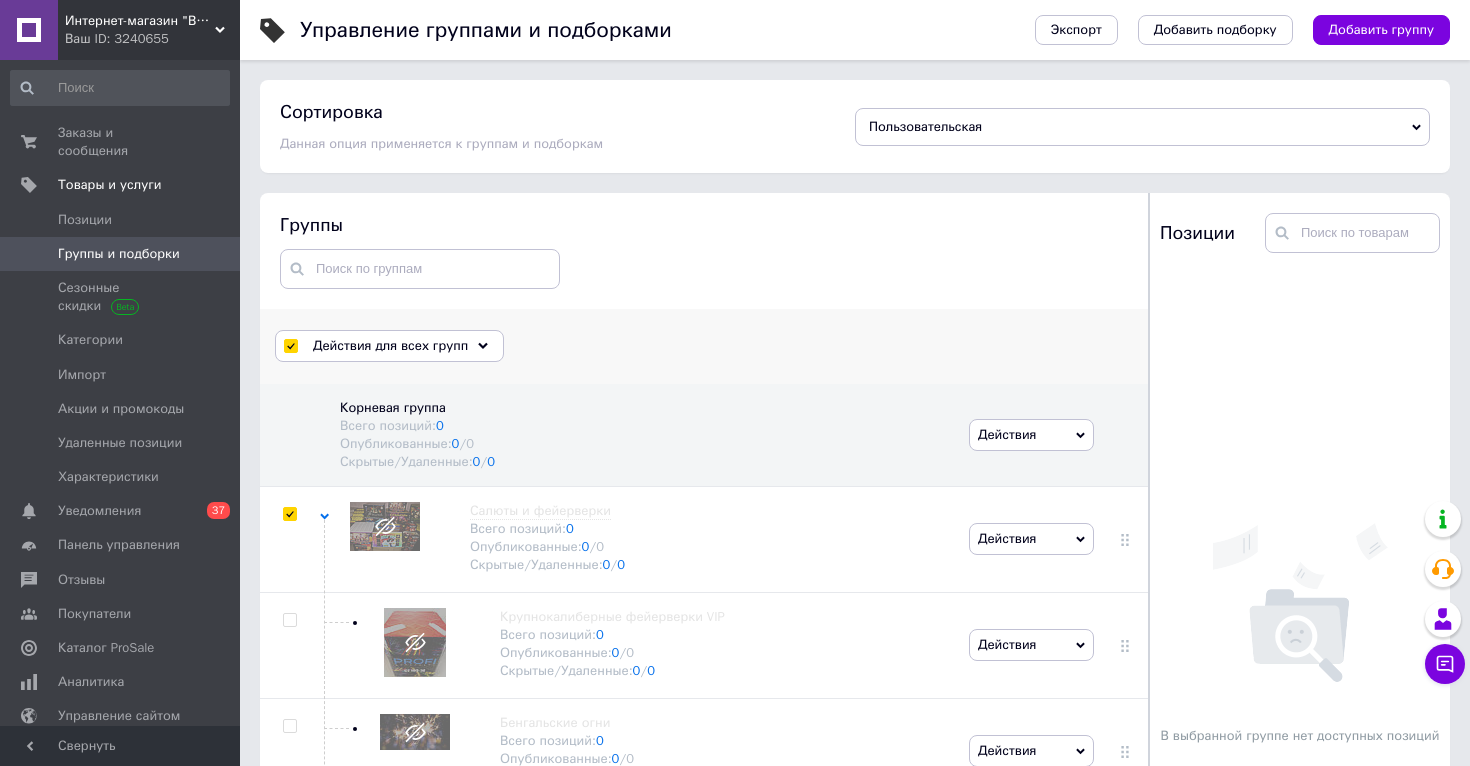 click on "Действия для всех групп" at bounding box center (390, 346) 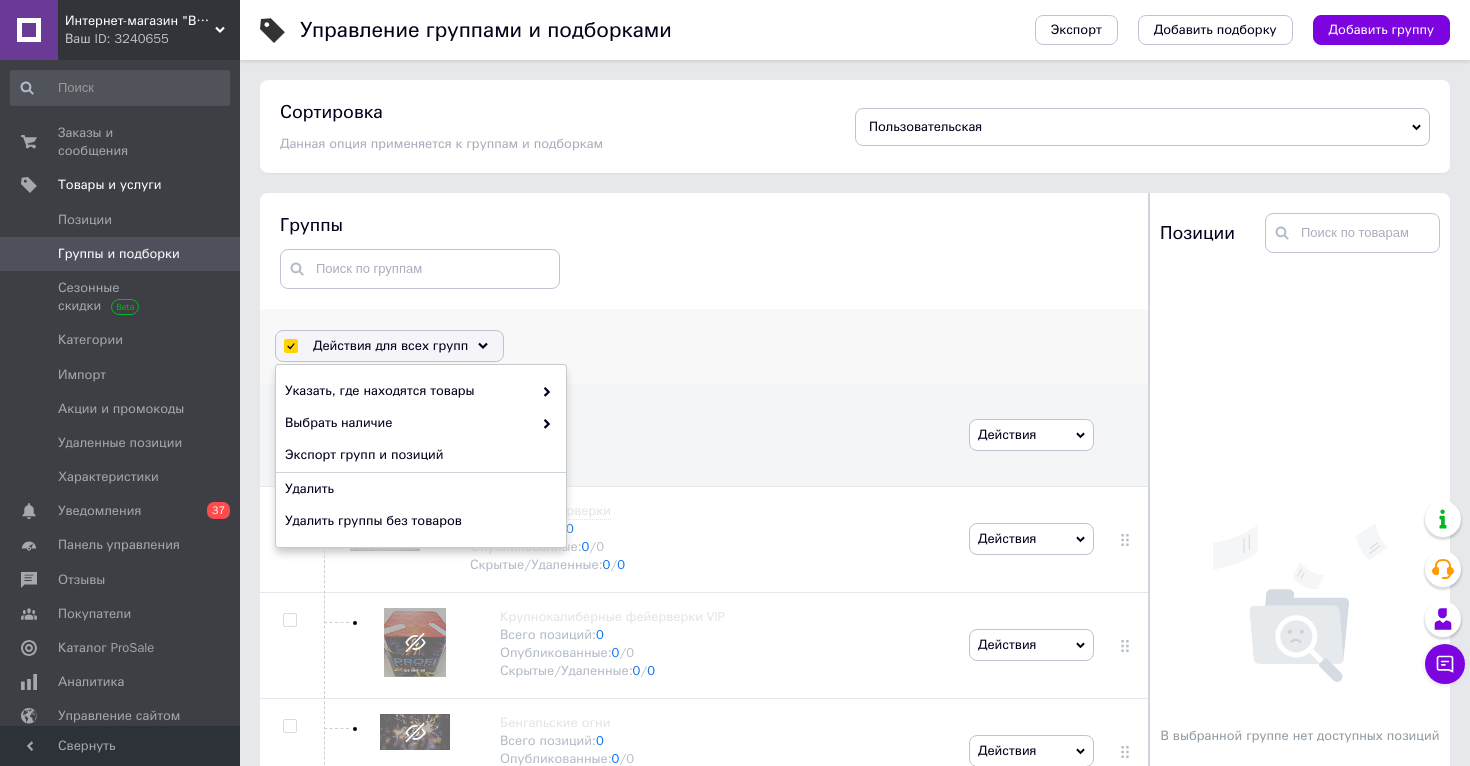 click on "Действия для всех групп" at bounding box center (390, 346) 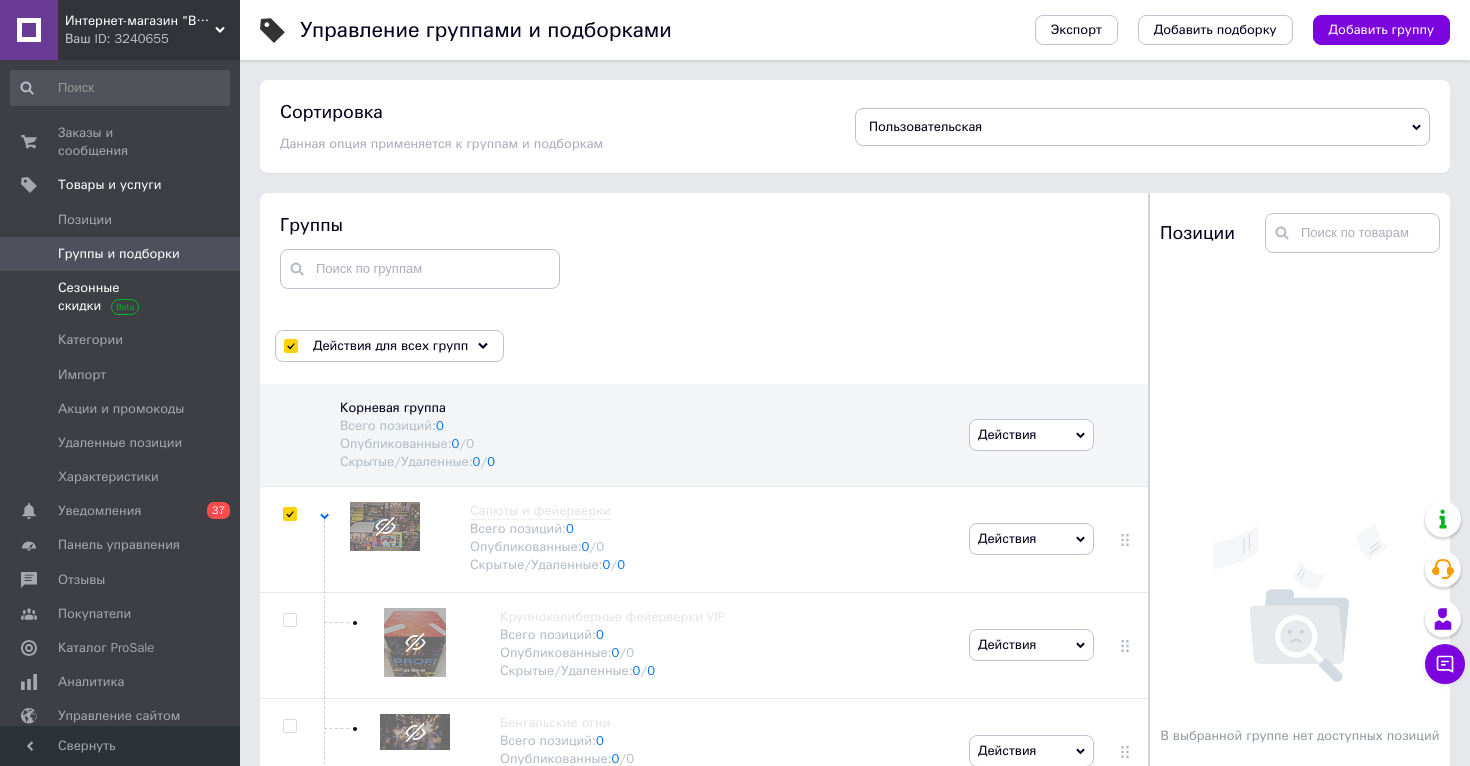 scroll, scrollTop: 164, scrollLeft: 0, axis: vertical 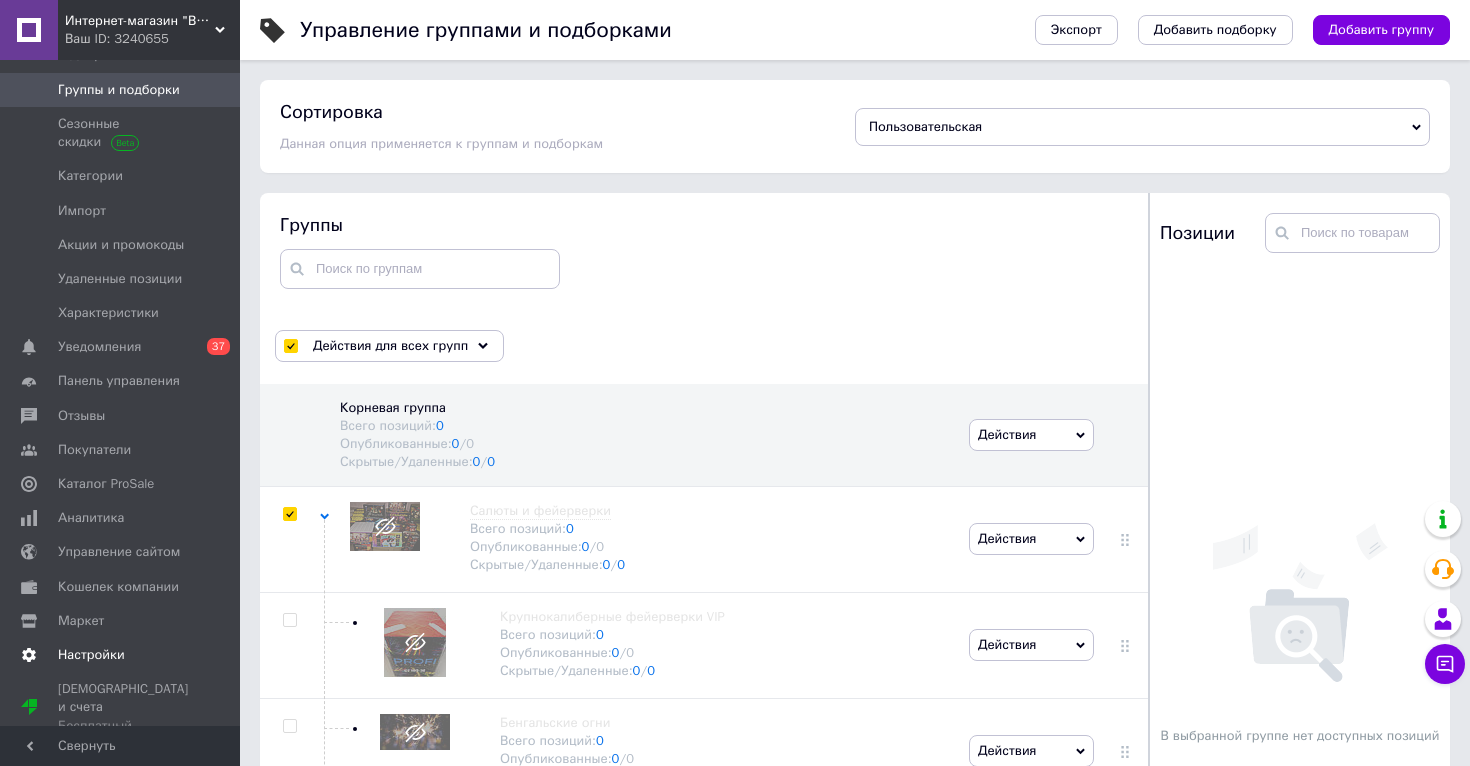 click on "Настройки" at bounding box center [121, 655] 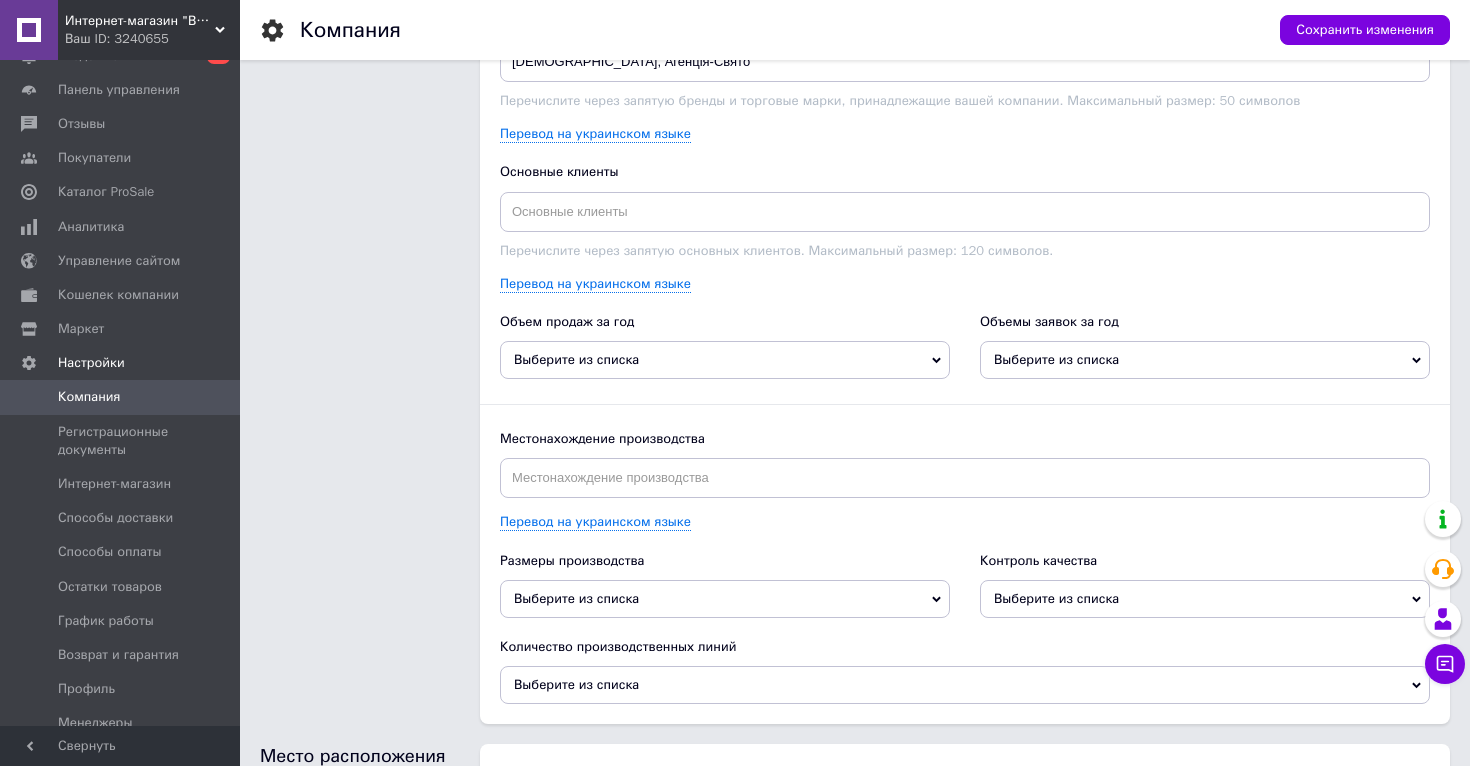 scroll, scrollTop: 2731, scrollLeft: 0, axis: vertical 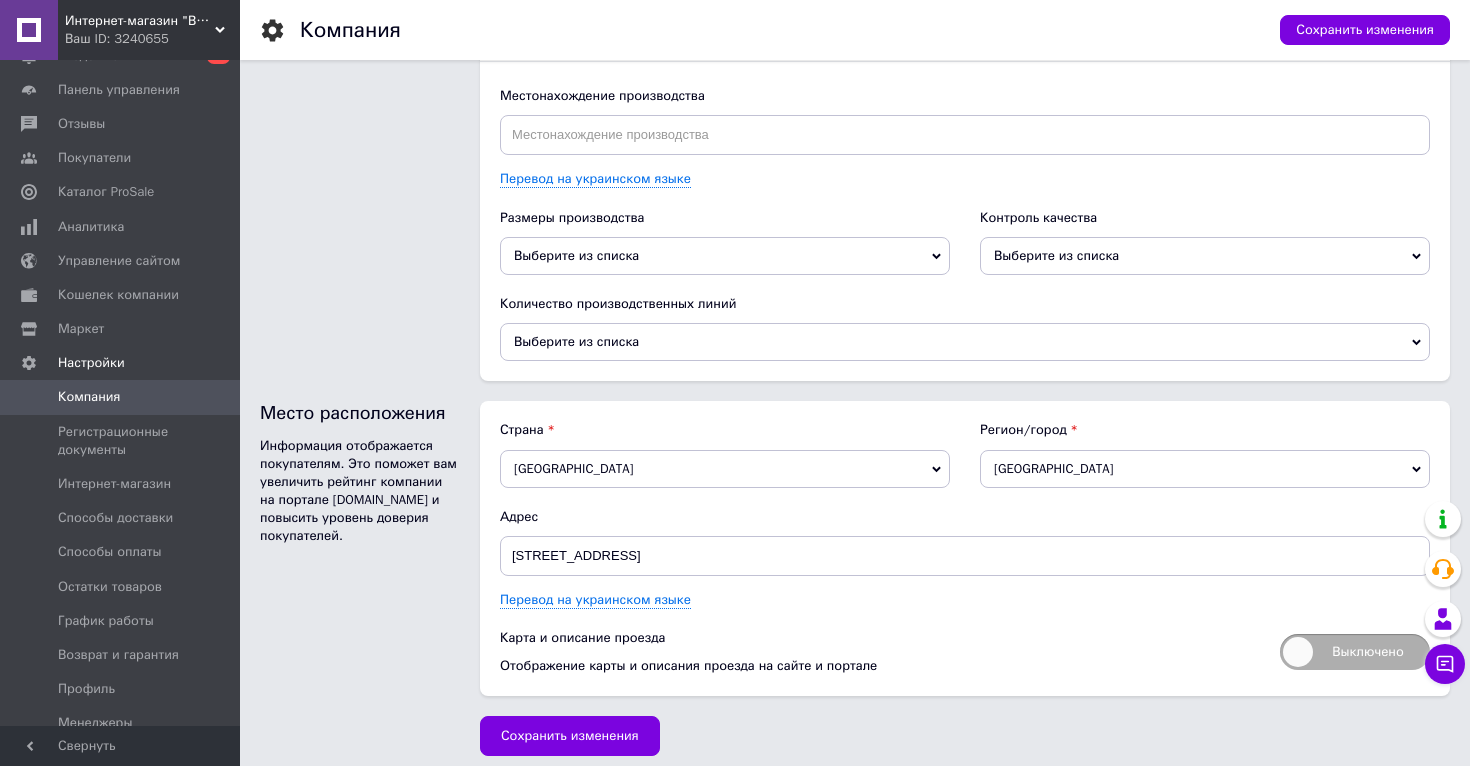 click on "Ваш ID: 3240655" at bounding box center (152, 39) 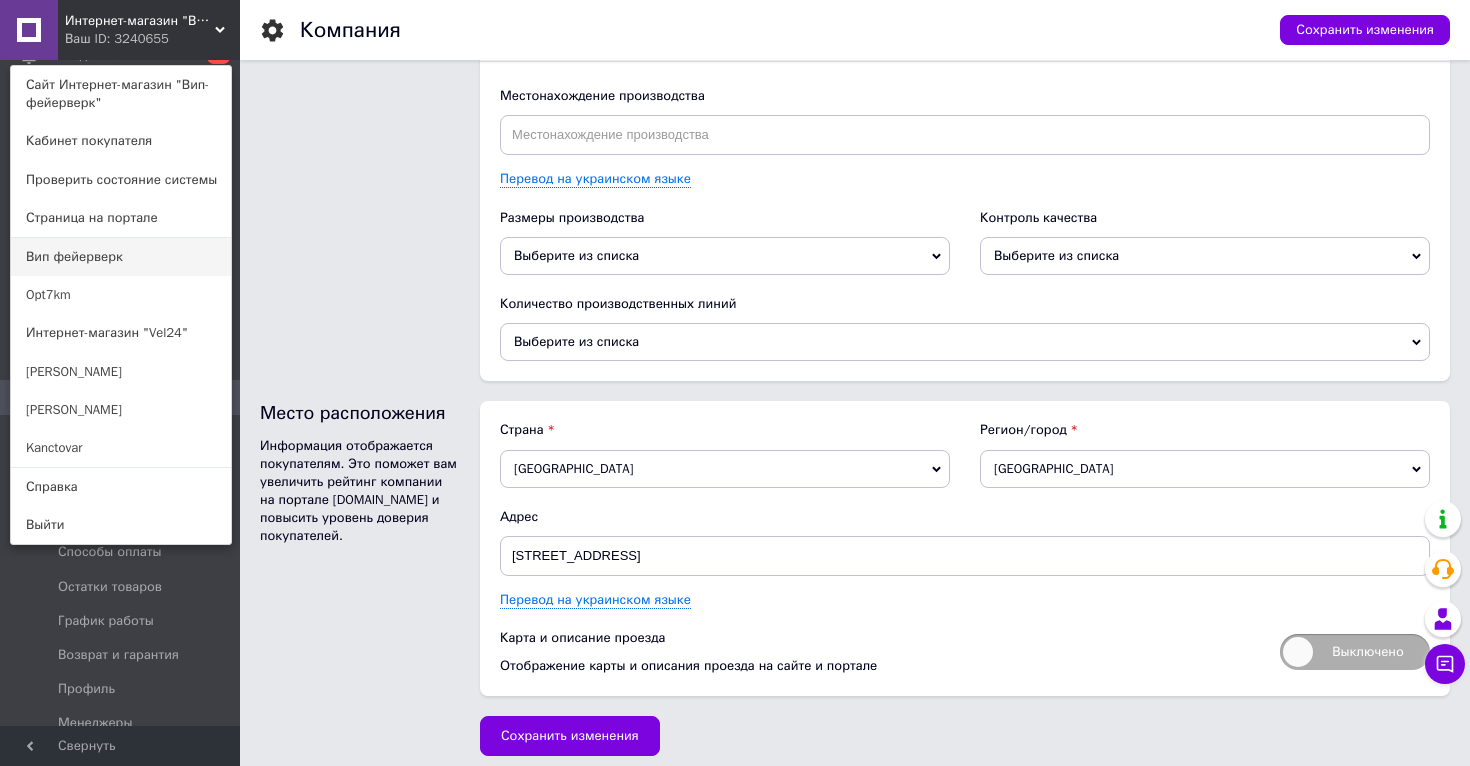 click on "Вип фейерверк" at bounding box center [121, 257] 